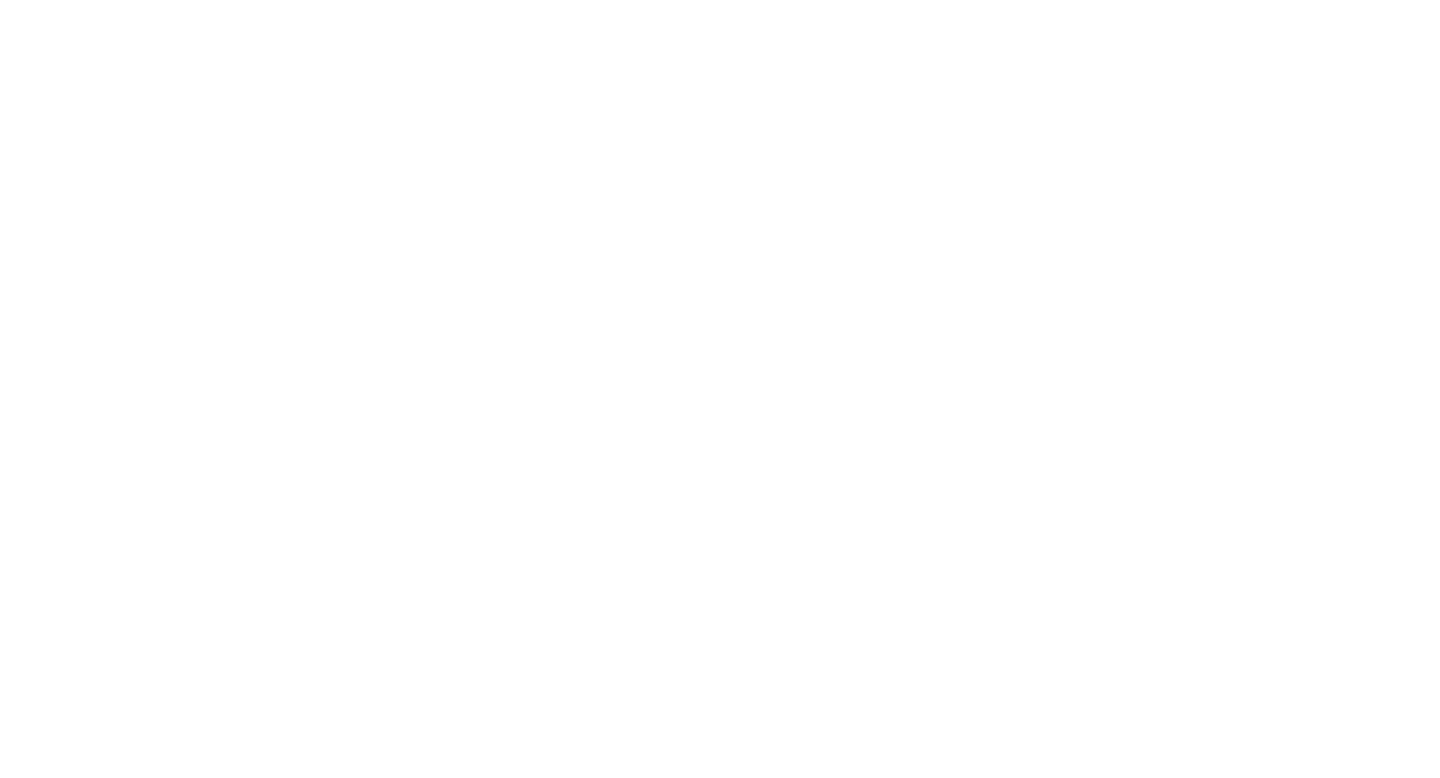 scroll, scrollTop: 0, scrollLeft: 0, axis: both 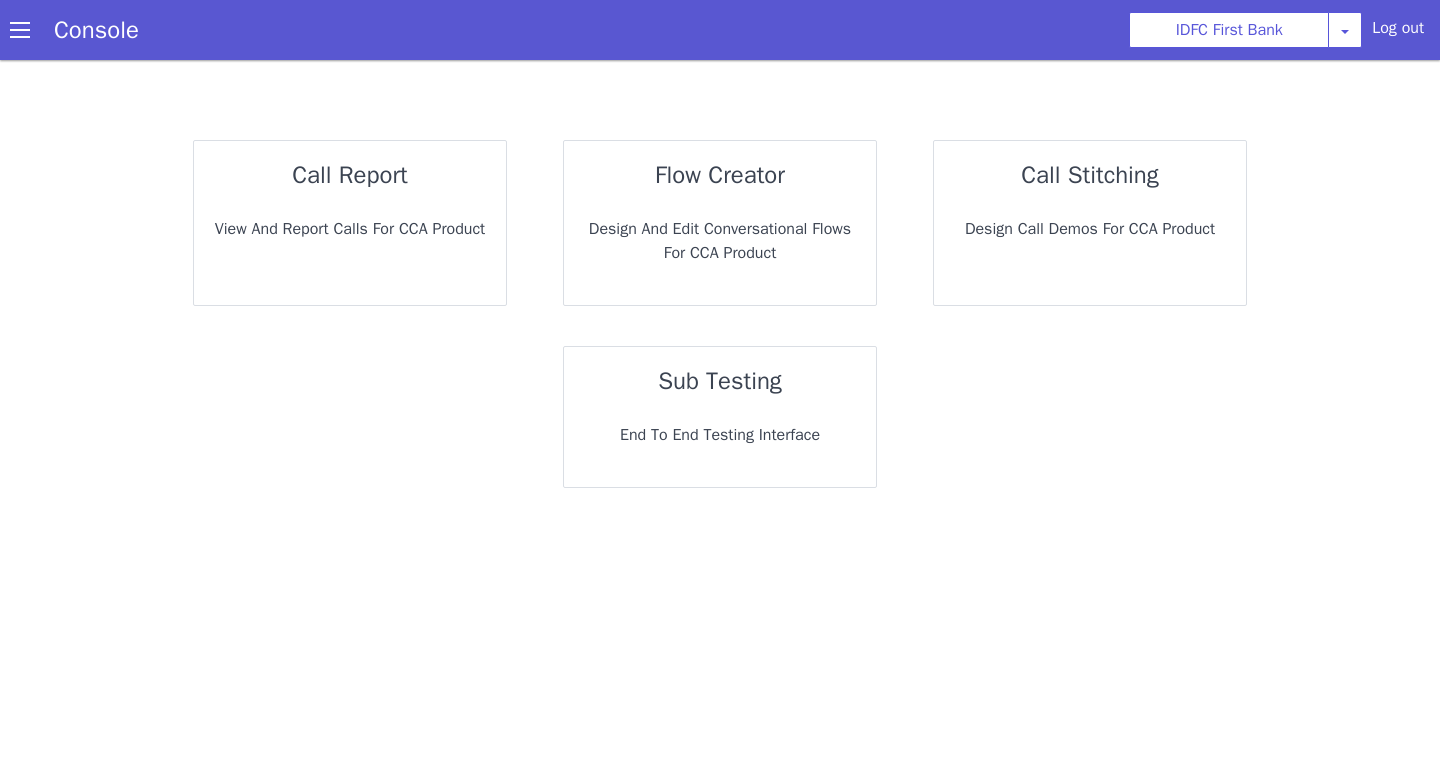 click on "End to End Testing Interface" at bounding box center (720, 435) 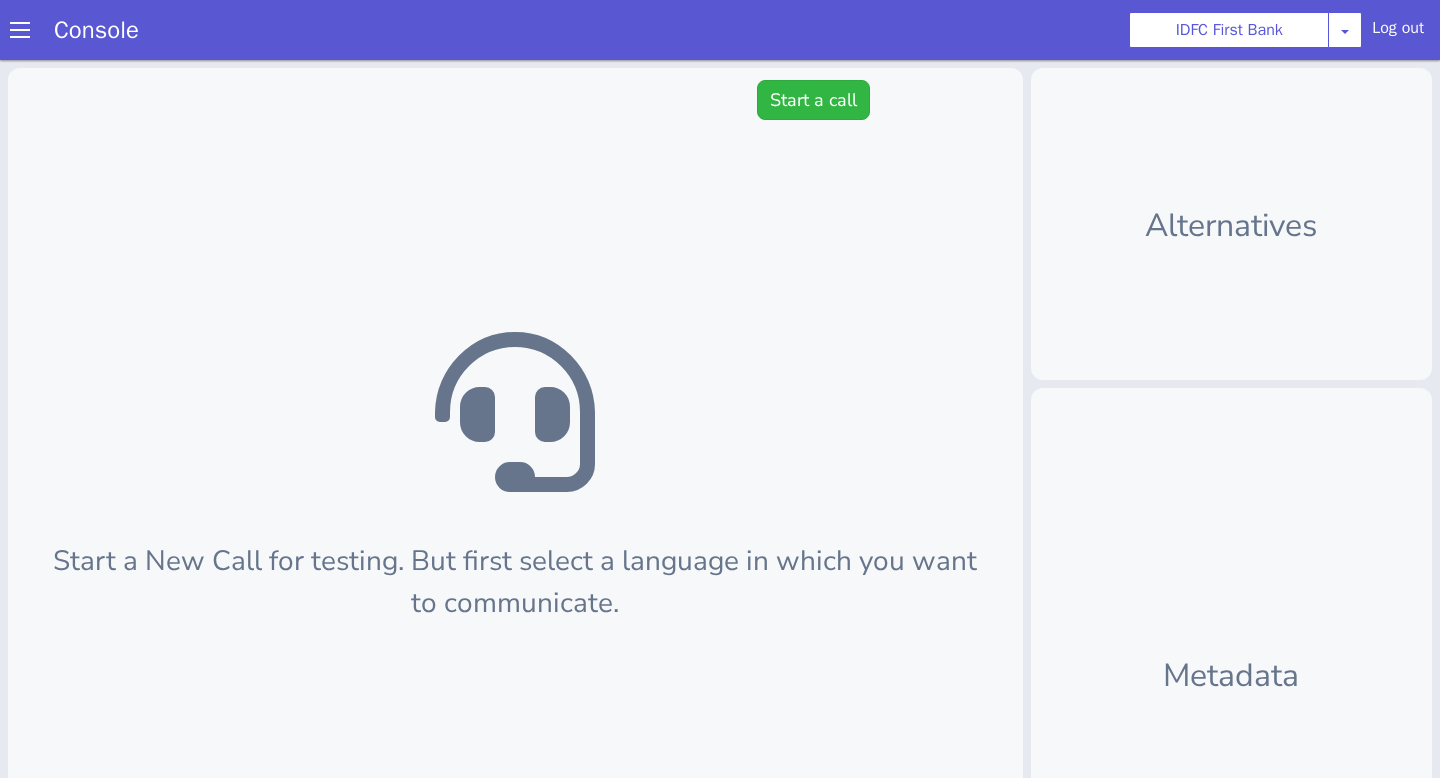 scroll, scrollTop: 6, scrollLeft: 0, axis: vertical 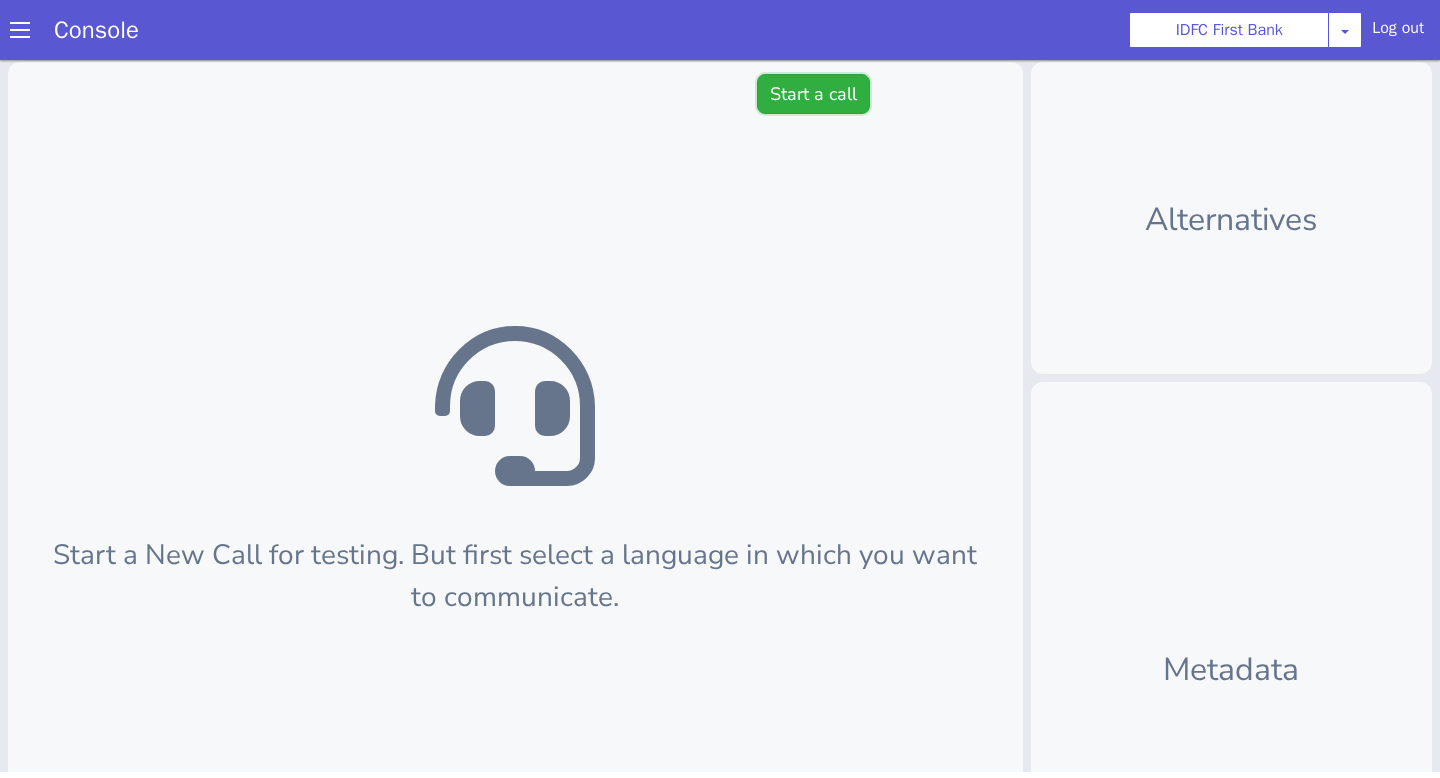 click on "Start a call" at bounding box center (813, 94) 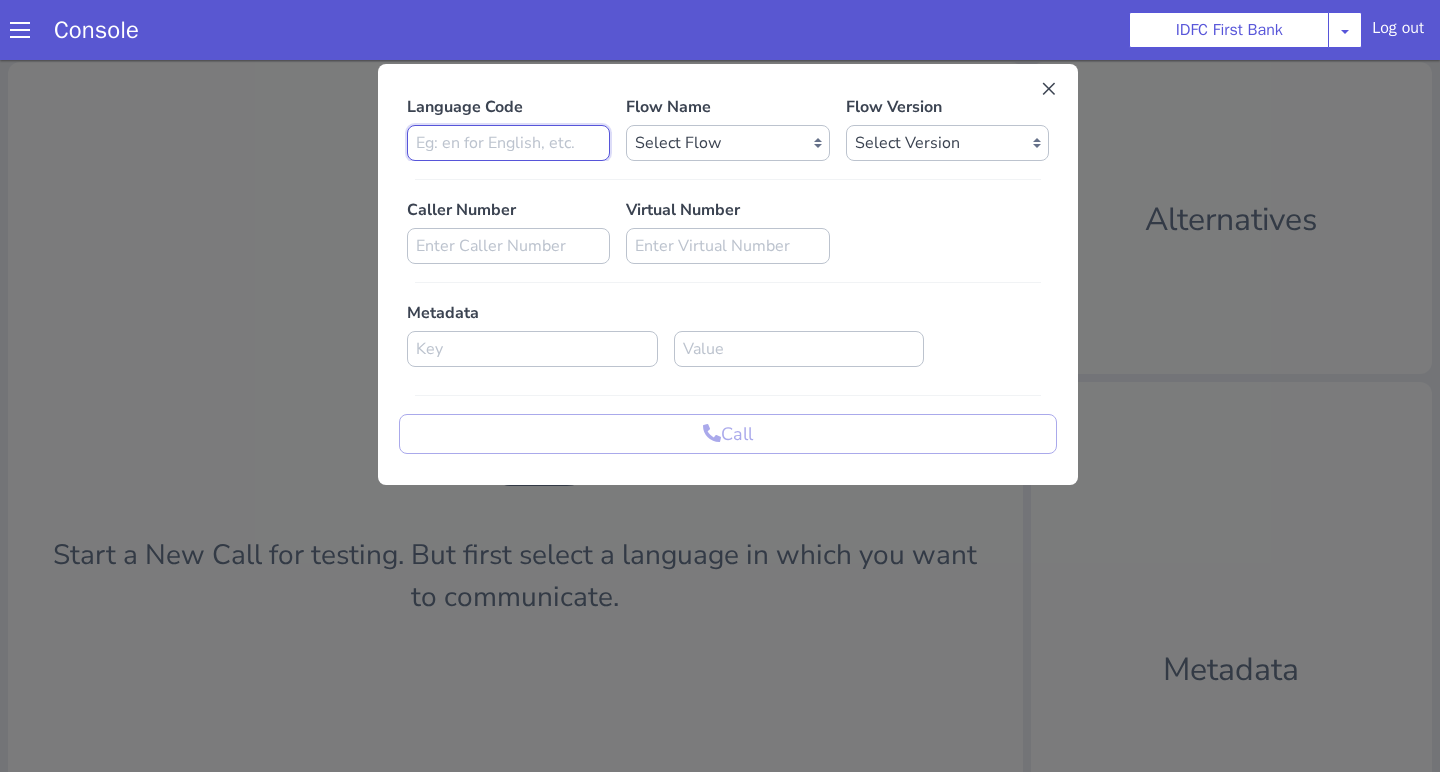 click at bounding box center [508, 143] 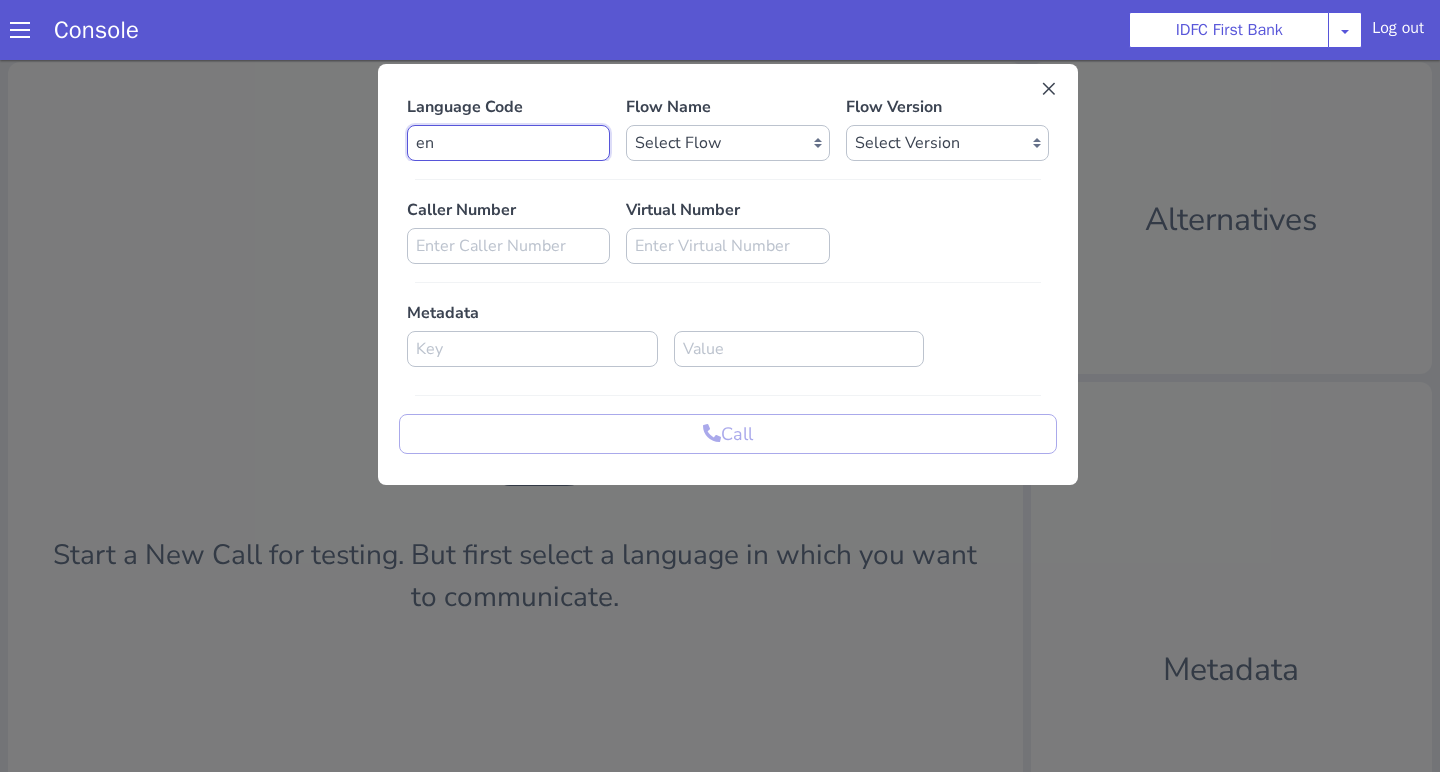 type on "en" 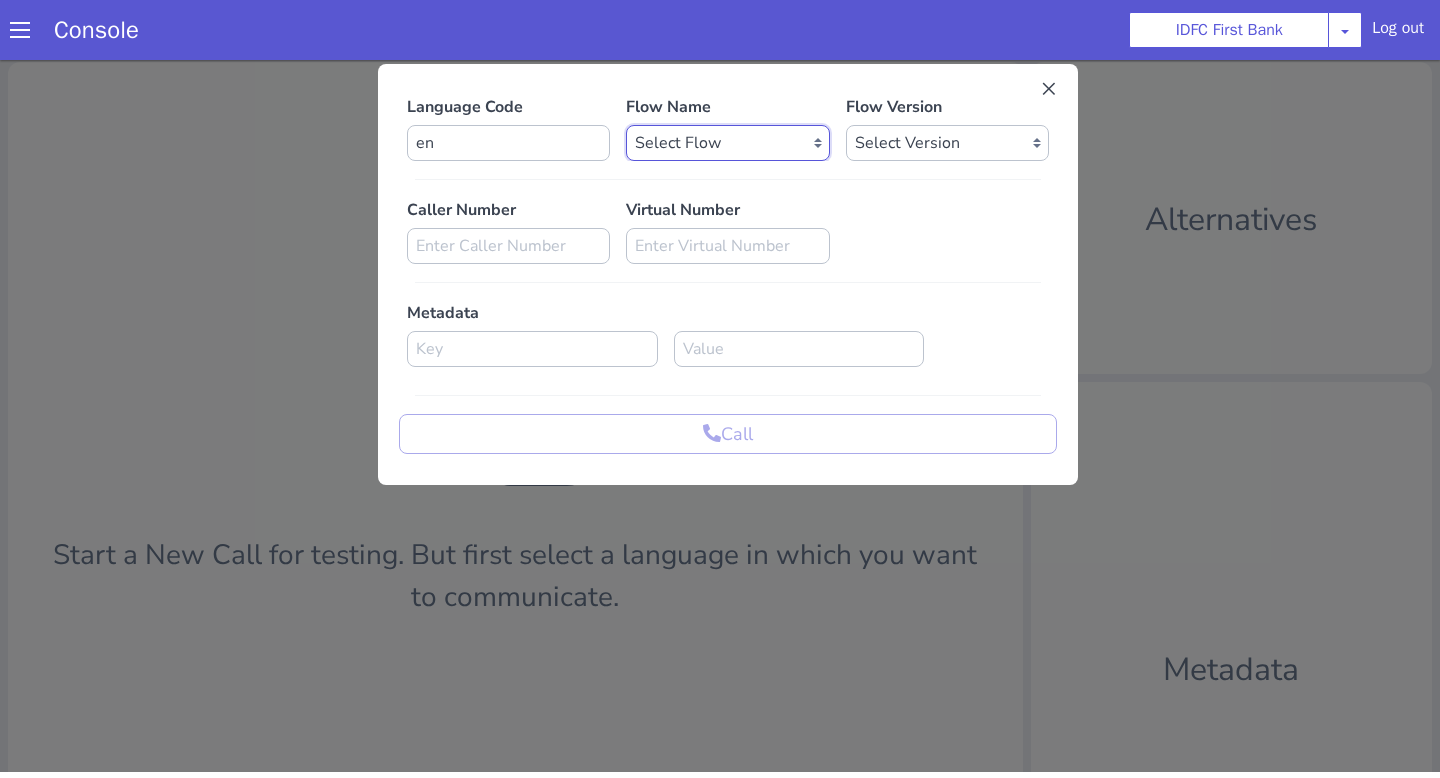 click on "Select Flow IDFC - MEL Flexi Rough work IDFC Test - English SA Funding T+15 Reminder IDFC Adhoc Feature Testing IDFC Test - Hindi API Test flow Lead Qualification Experiment Flow - 1 Lead Qualification Experiment - 2 IDFC Health Insurance IDFC PLCL Rural IDFC - Fund more IDFC - FD Cross Sell IDFC Farmer bot - Tamil HLBT - Home Loan Balance Transfer Rough IDFC PLCL : PLFK IDFC - LAP Balance Transfer IDFC - Car Refinance LOC - Rural IDFC - BIL Business Loan AcePL FirstMoney IDFC - PLCL MBL PL IDFC_farmer_en IDFC - Loan Against Property MBL Affordable Housing Loan BT IDFC - Life Insurance Policy IDFC CC PA+PQ IDFC - BALCON LOC - Loan on Credit Card SA Funding Rural IDFC - AcePL Rural Farmer_Bot_Bengali IDFC_farmer_marathi IDFC_farmer_telugu IDFC_farmer_kannada IDFC_farmer_odiya IDFC Pre Approved Loan Lead Conversion IDFC - EMI Conversion SA FundMore Rural IDFC - MBL HL Fresh IDFC - FD Rural IDFC - CA Funding IDFC - Gold Loan Fresh IDFC - Gold loan BT IDFC - UAT Gold Loan BT IDFC - UAT Gold Loan Fresh" at bounding box center [727, 143] 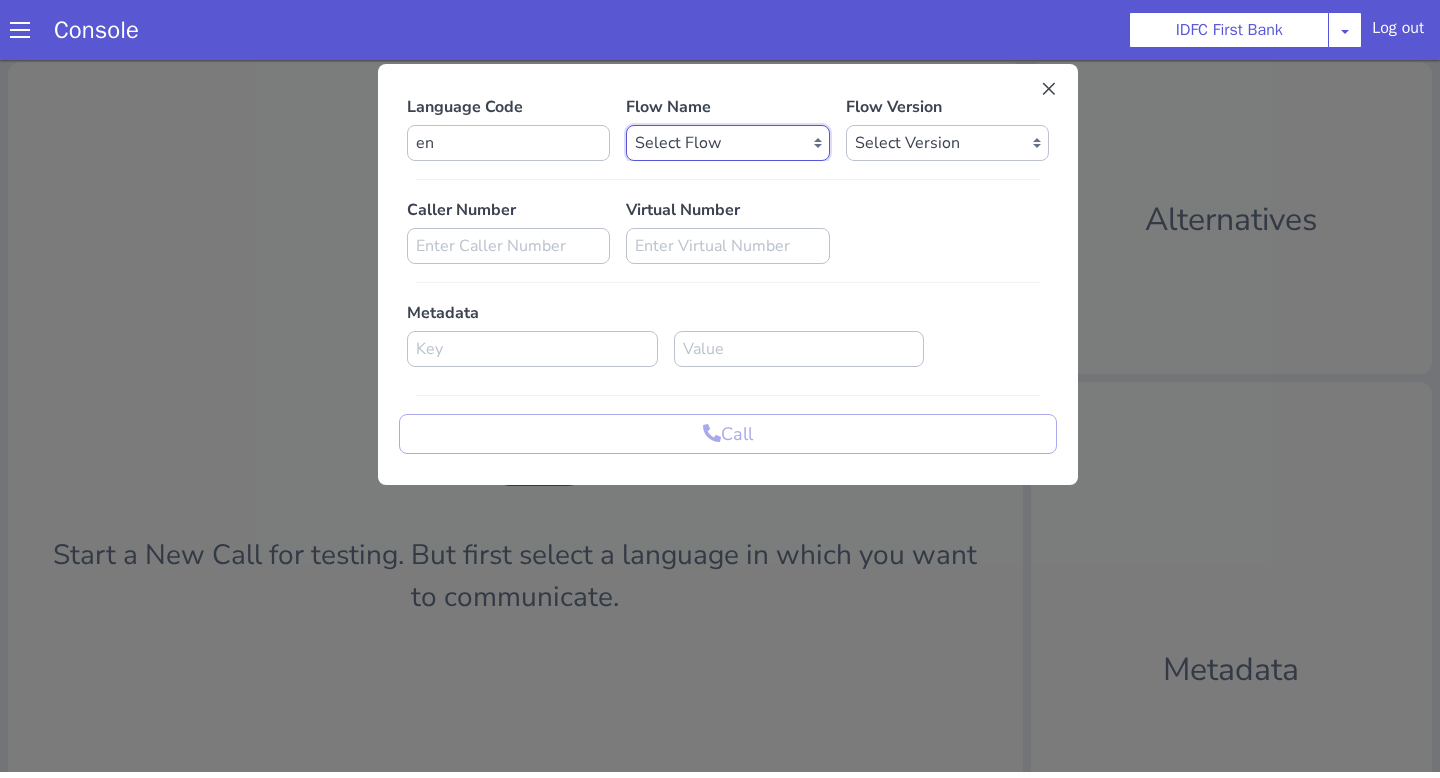 select on "fd08f9b8-975a-4cf4-a50f-9759abf9f186" 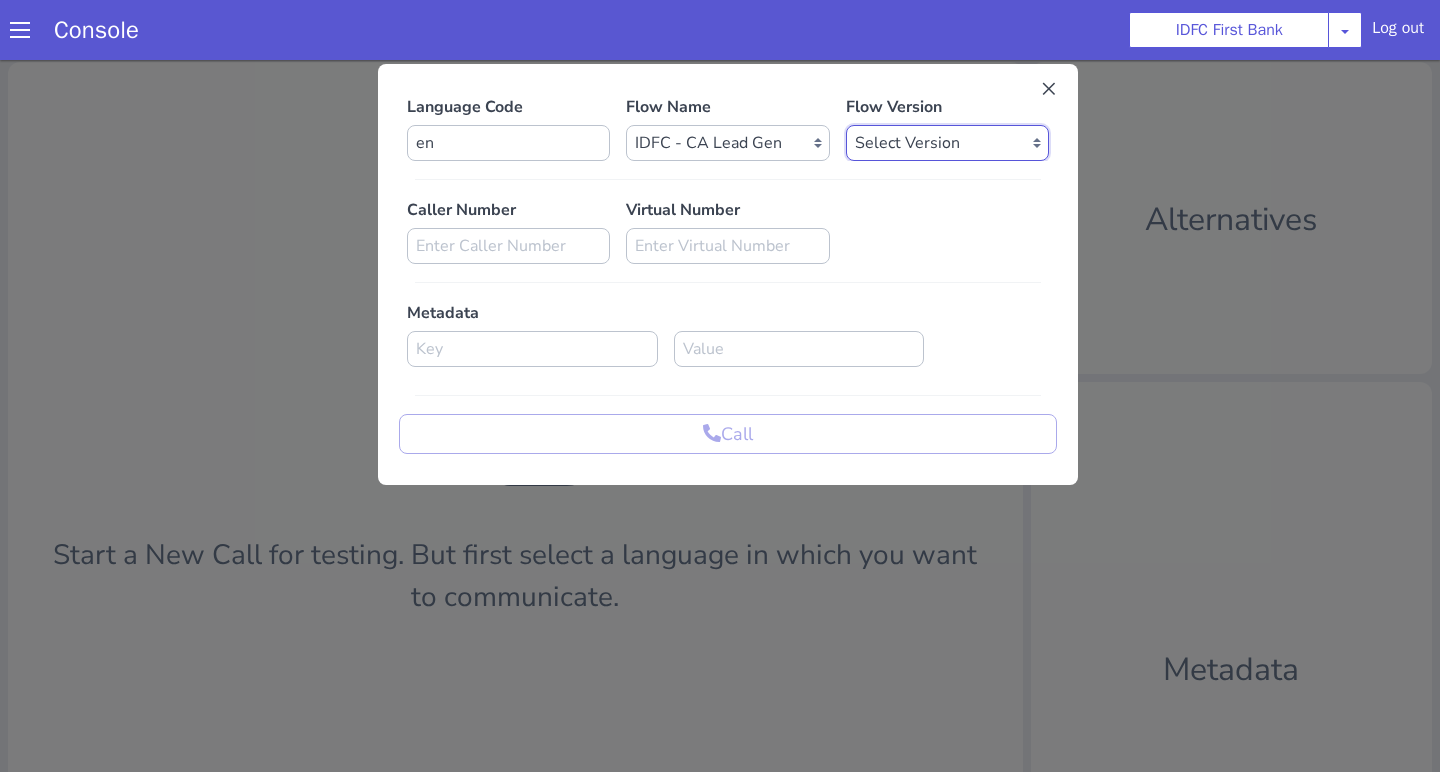 click on "Select Version 0.0.2 0.0.1" at bounding box center (947, 143) 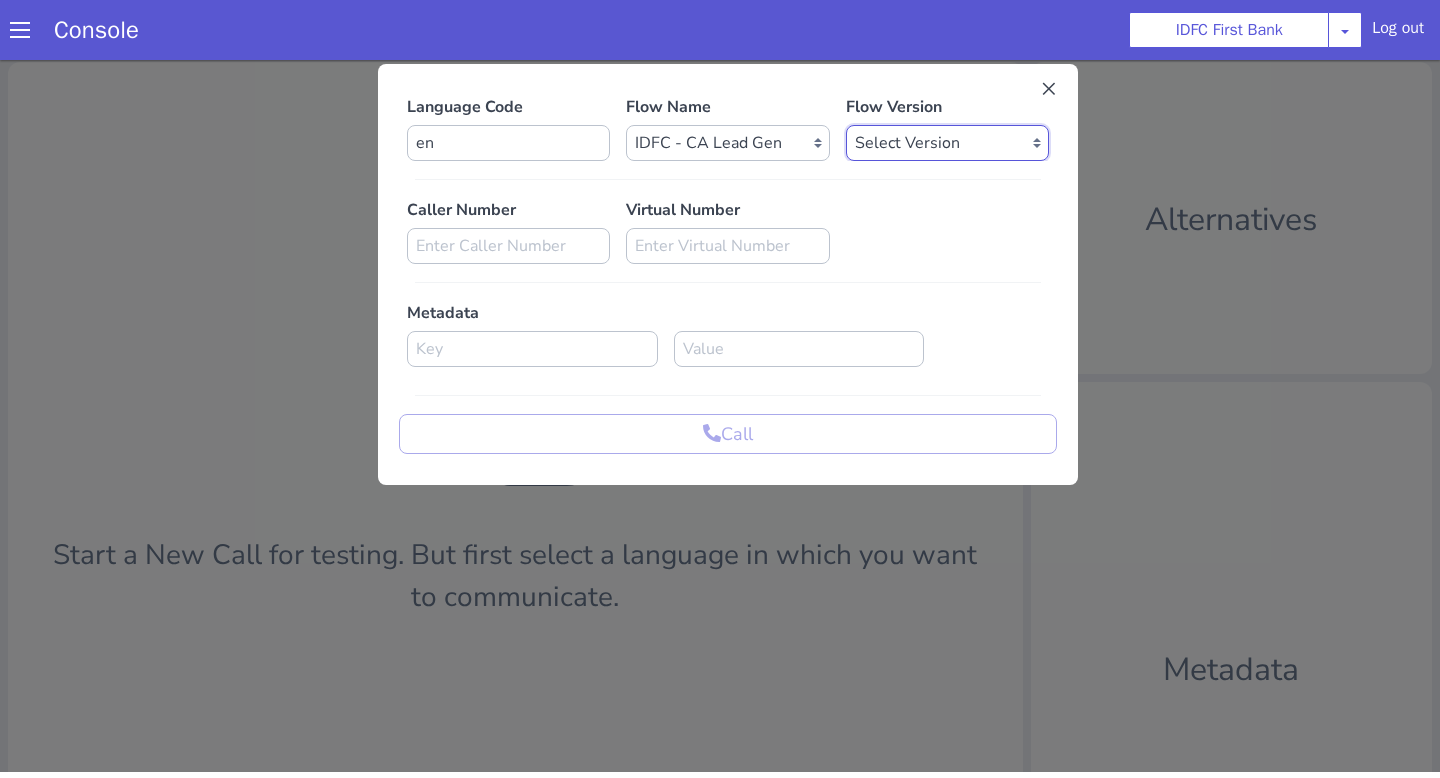 select on "0.0.2" 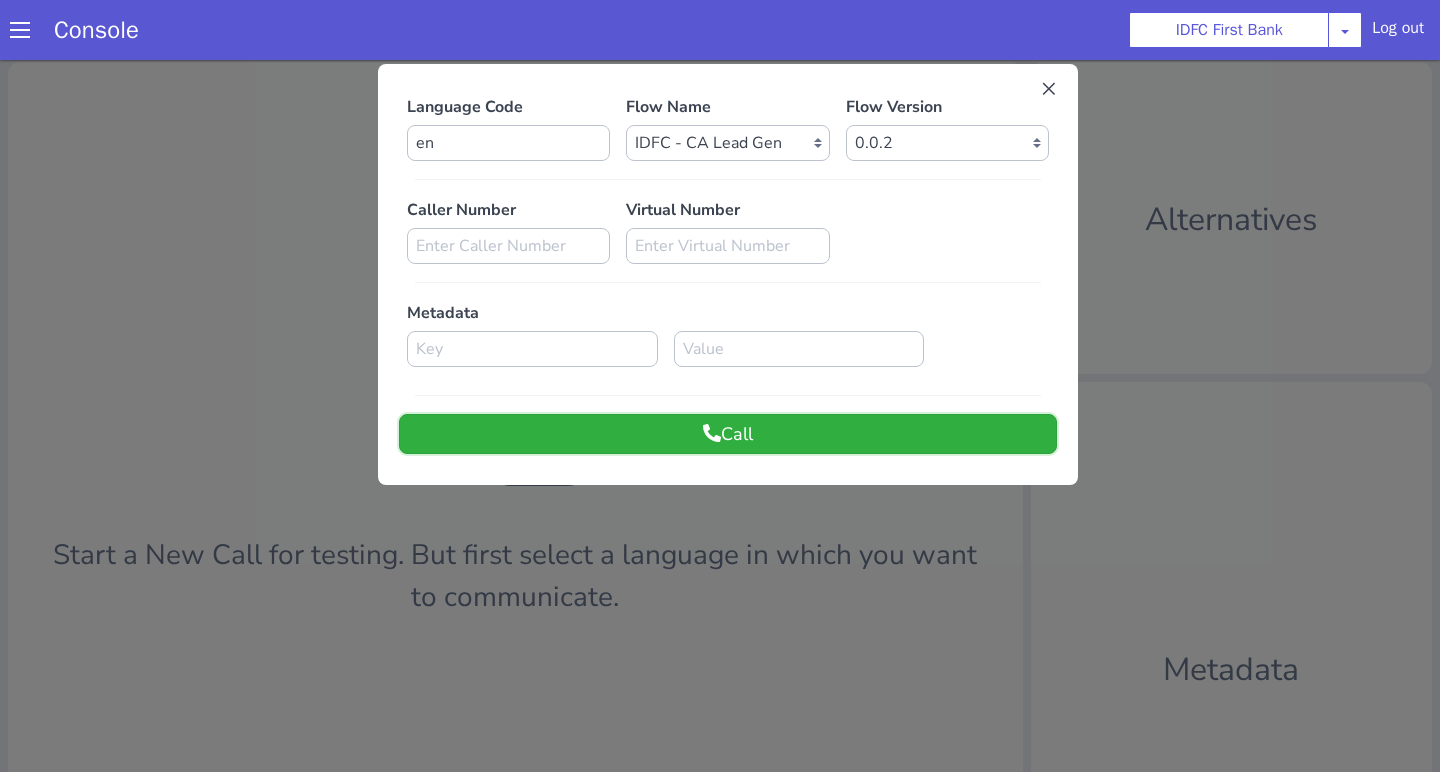 click on "Call" at bounding box center [728, 434] 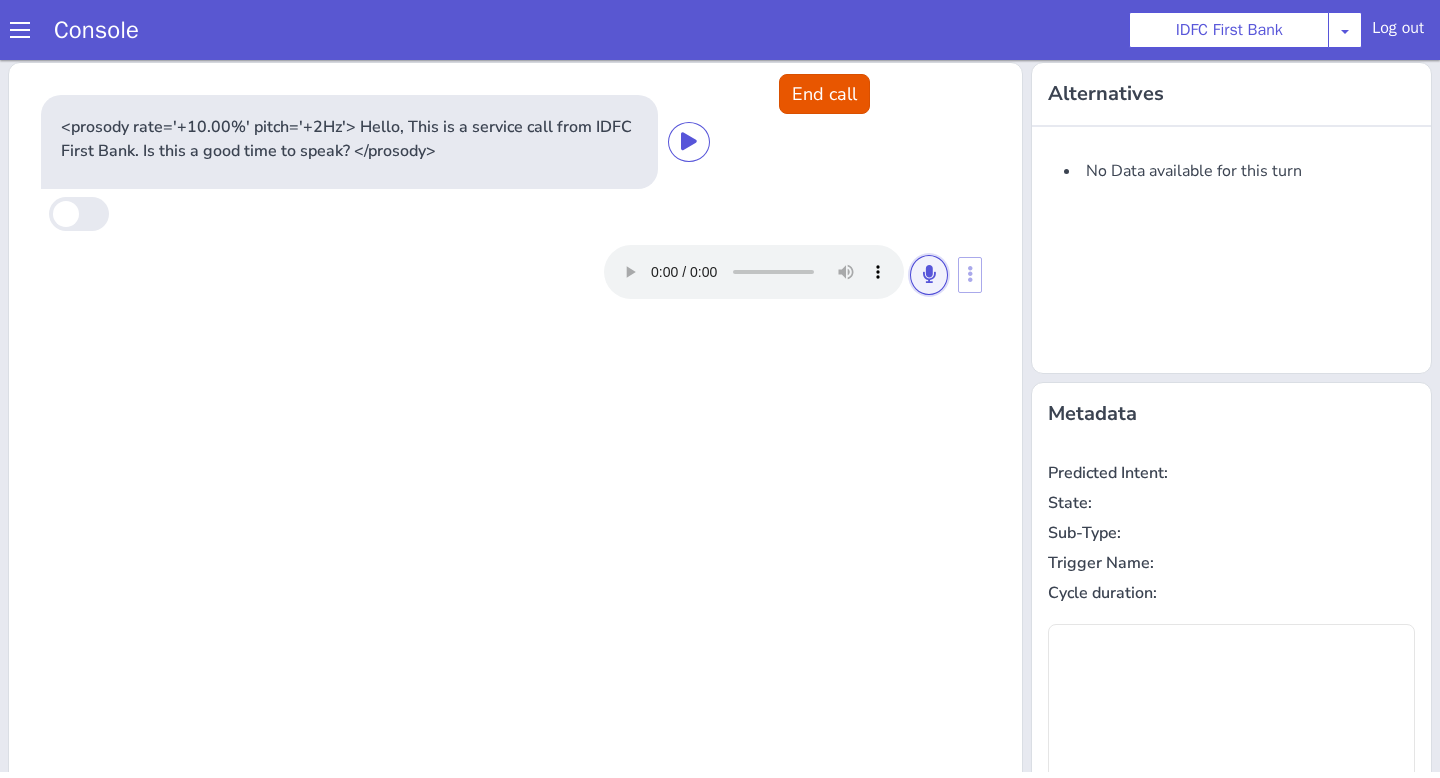 click at bounding box center [929, 274] 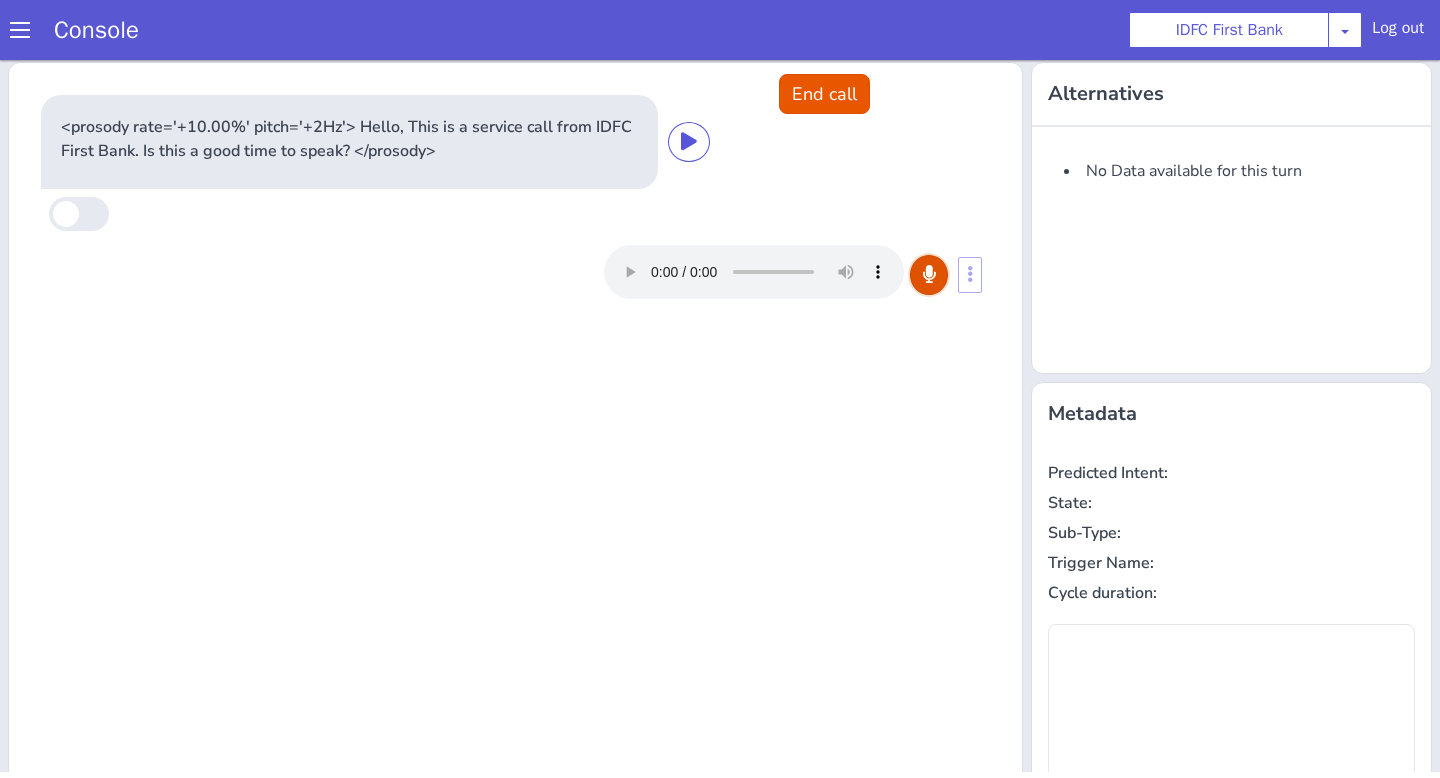 click at bounding box center (929, 274) 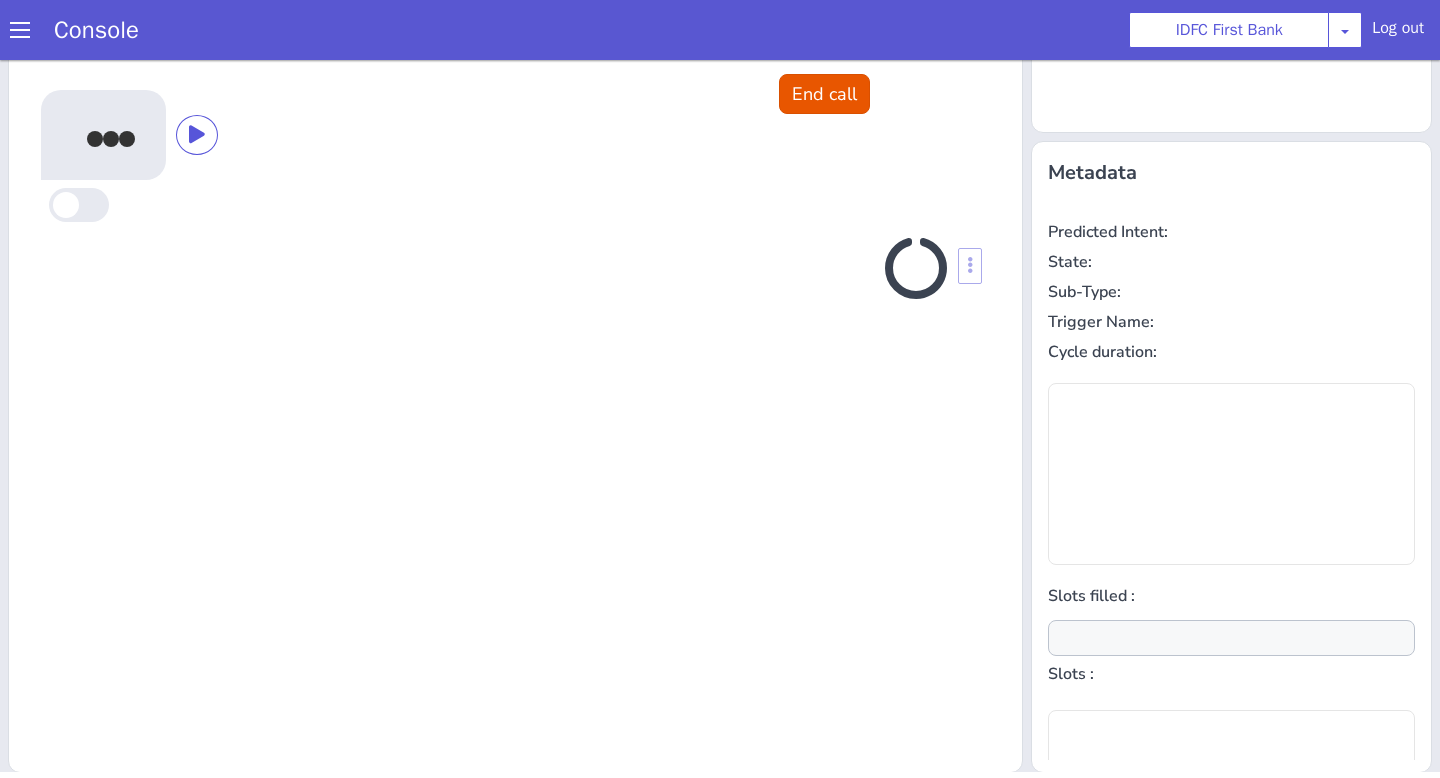 scroll, scrollTop: 242, scrollLeft: 0, axis: vertical 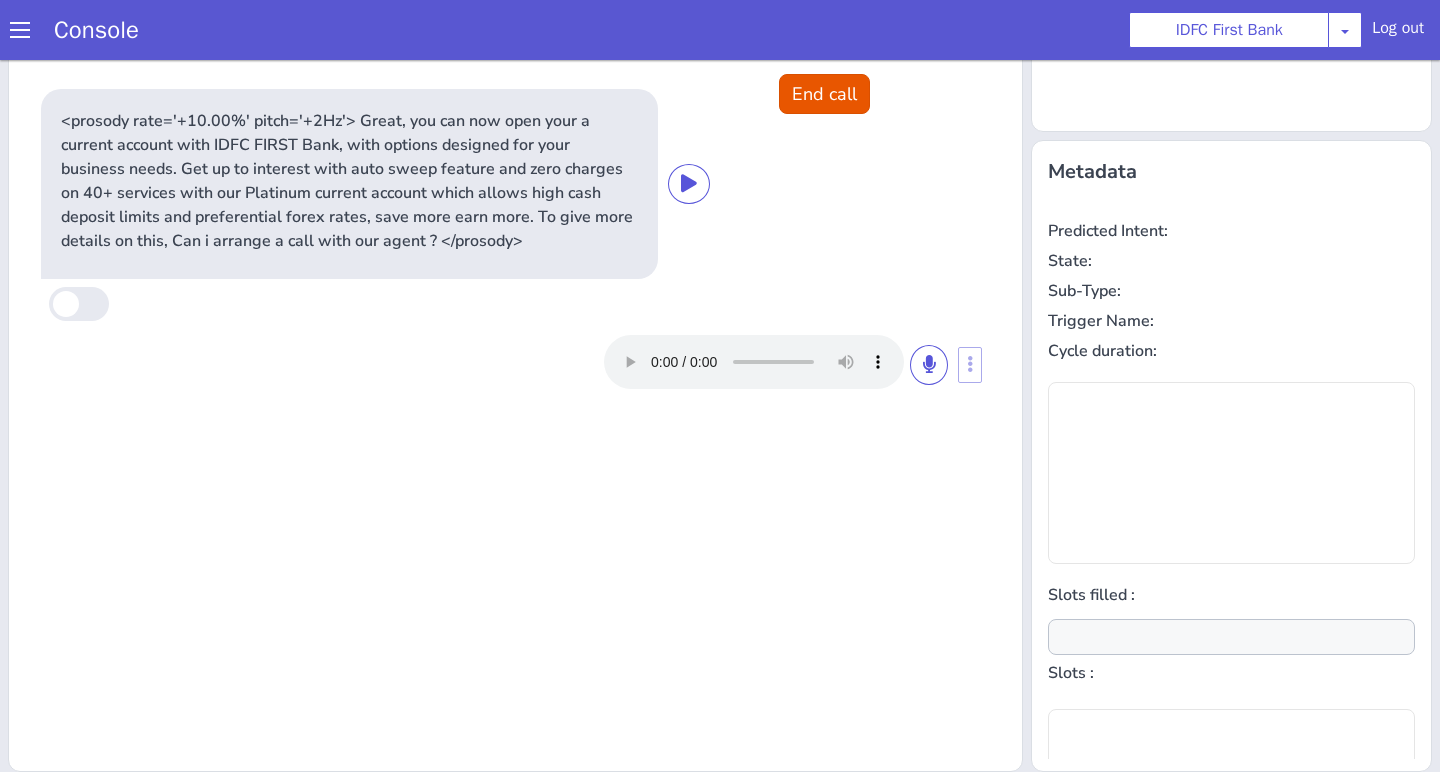 type on "null" 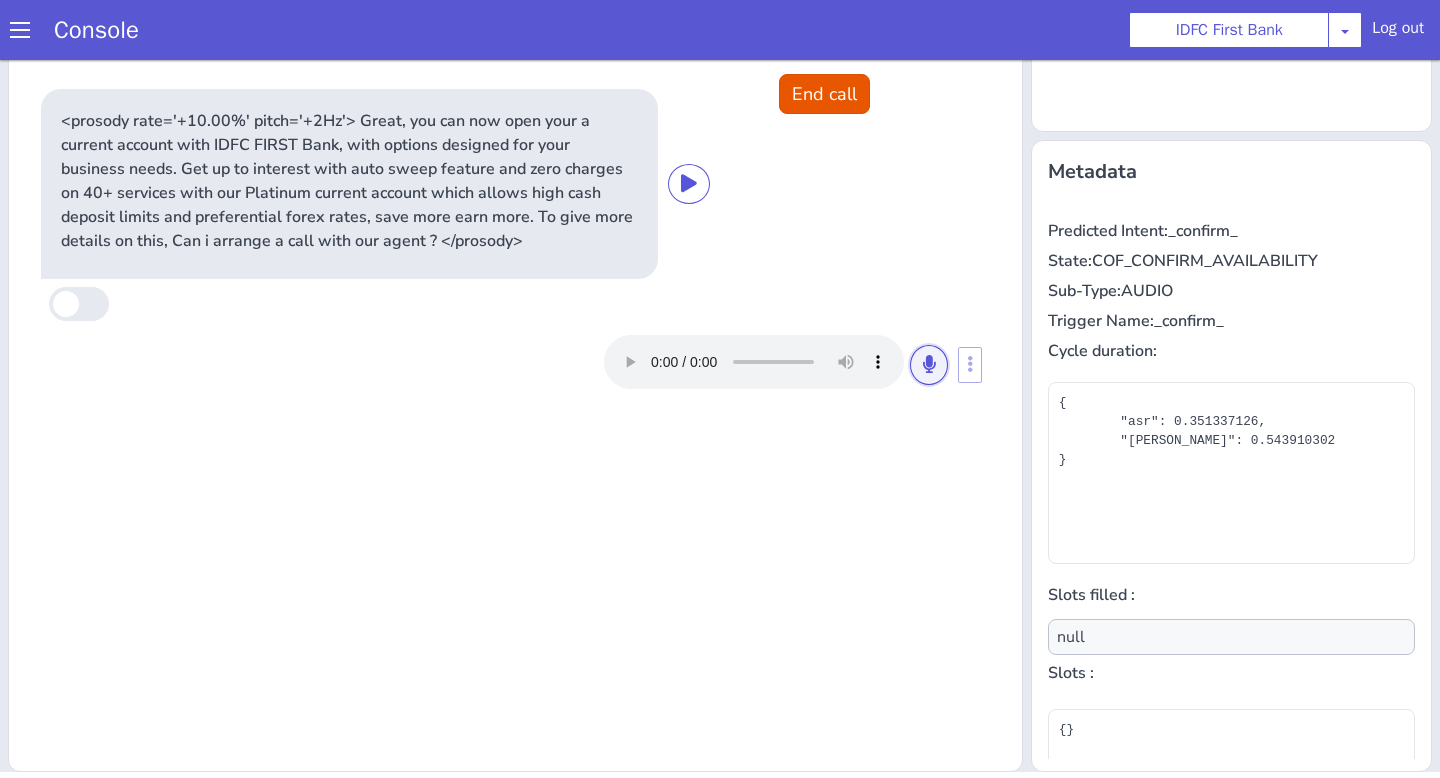 click at bounding box center (929, 365) 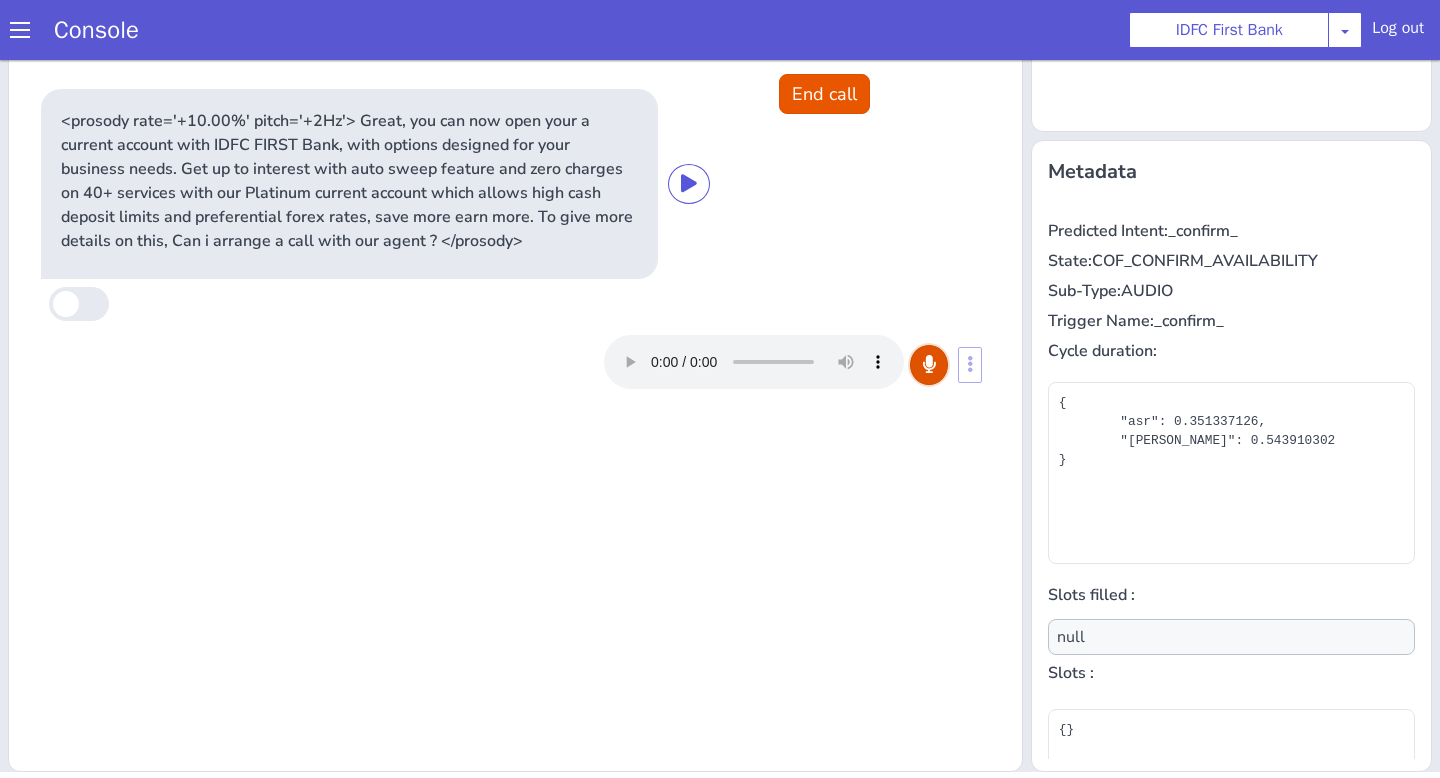 click at bounding box center (929, 365) 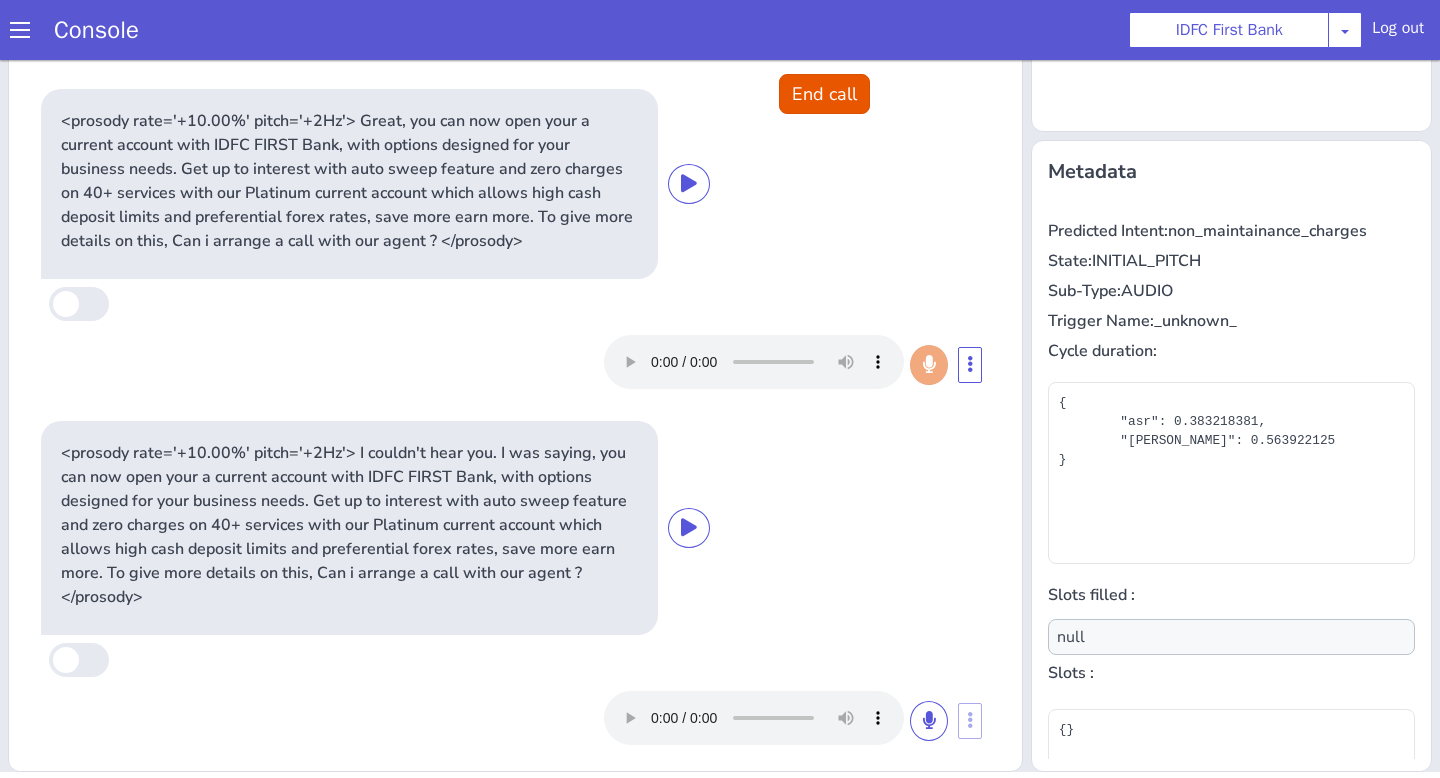 scroll, scrollTop: 14, scrollLeft: 0, axis: vertical 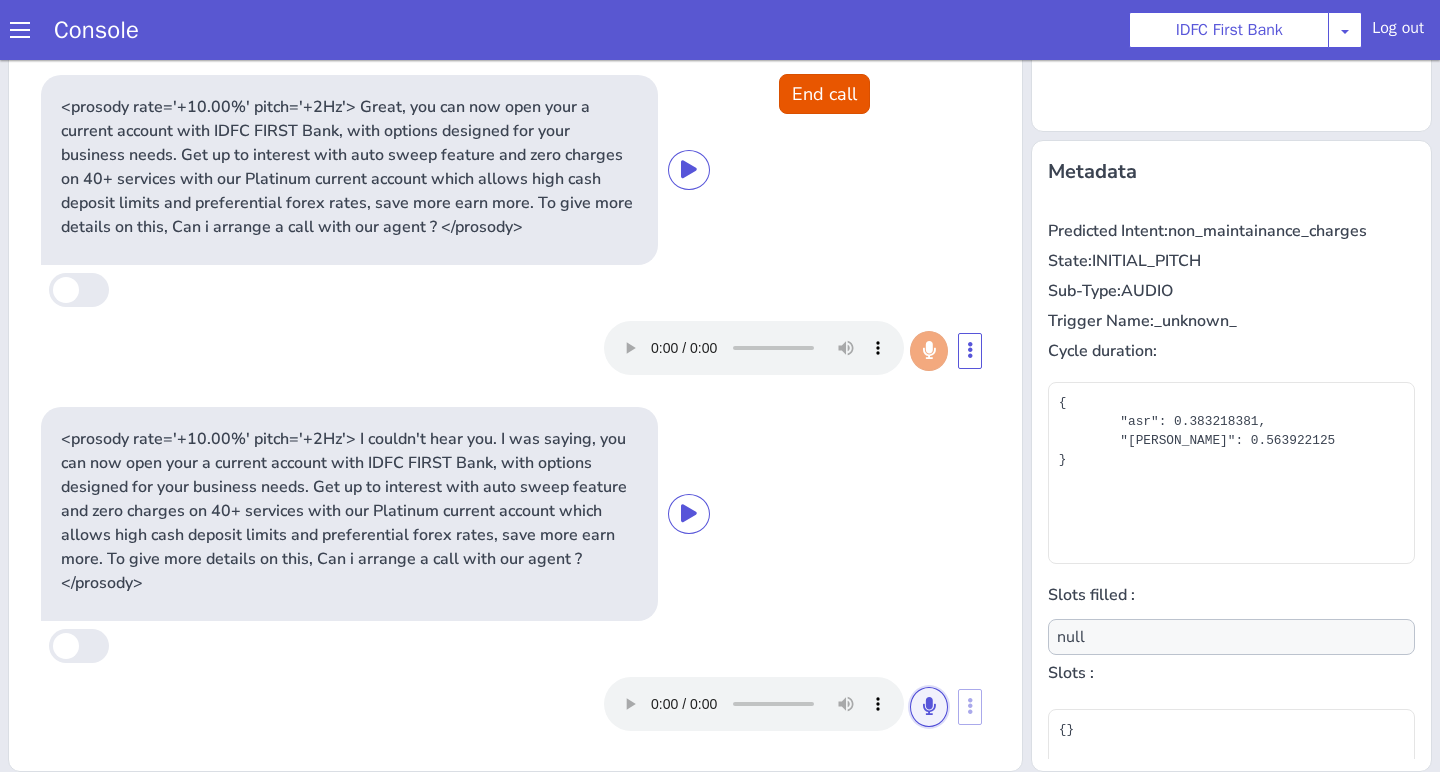 click at bounding box center [929, 707] 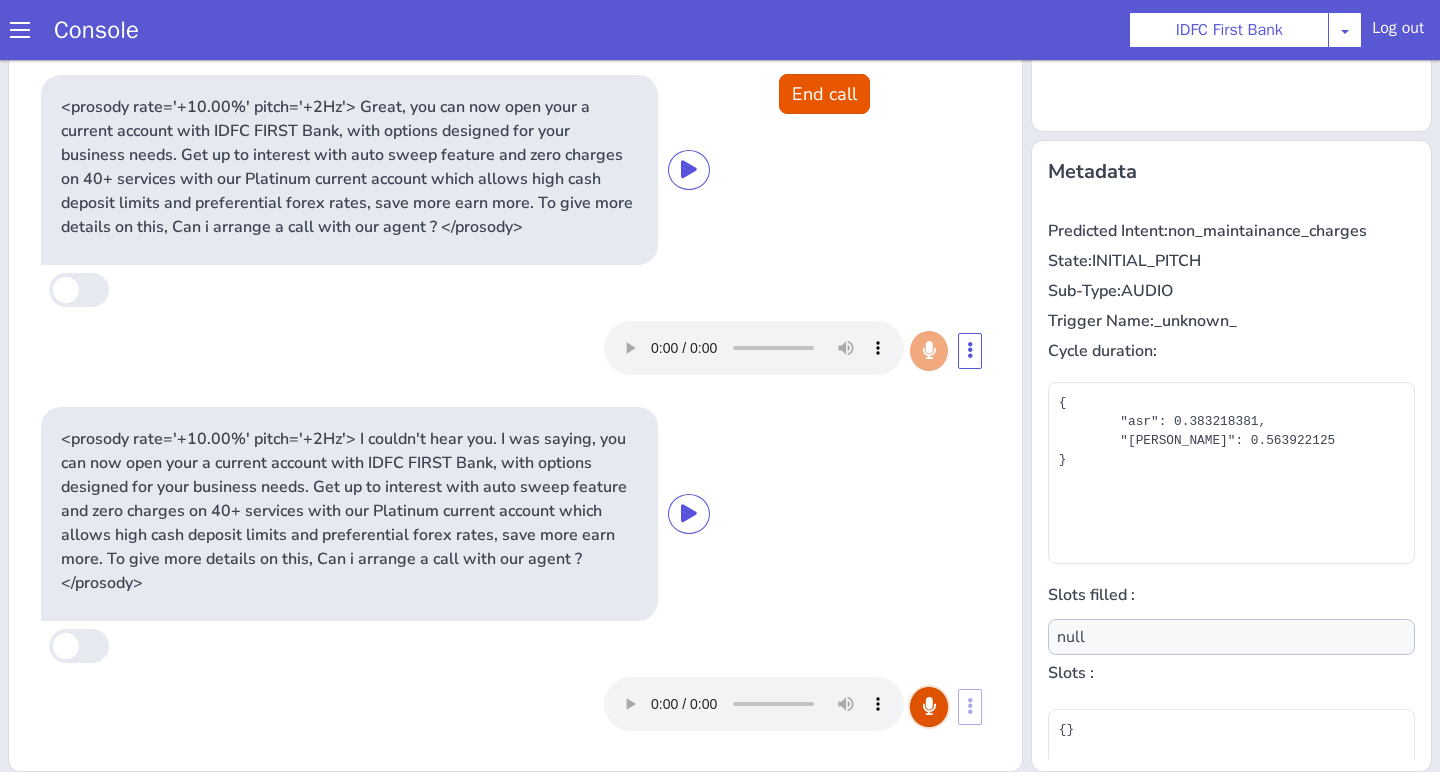 click at bounding box center (929, 707) 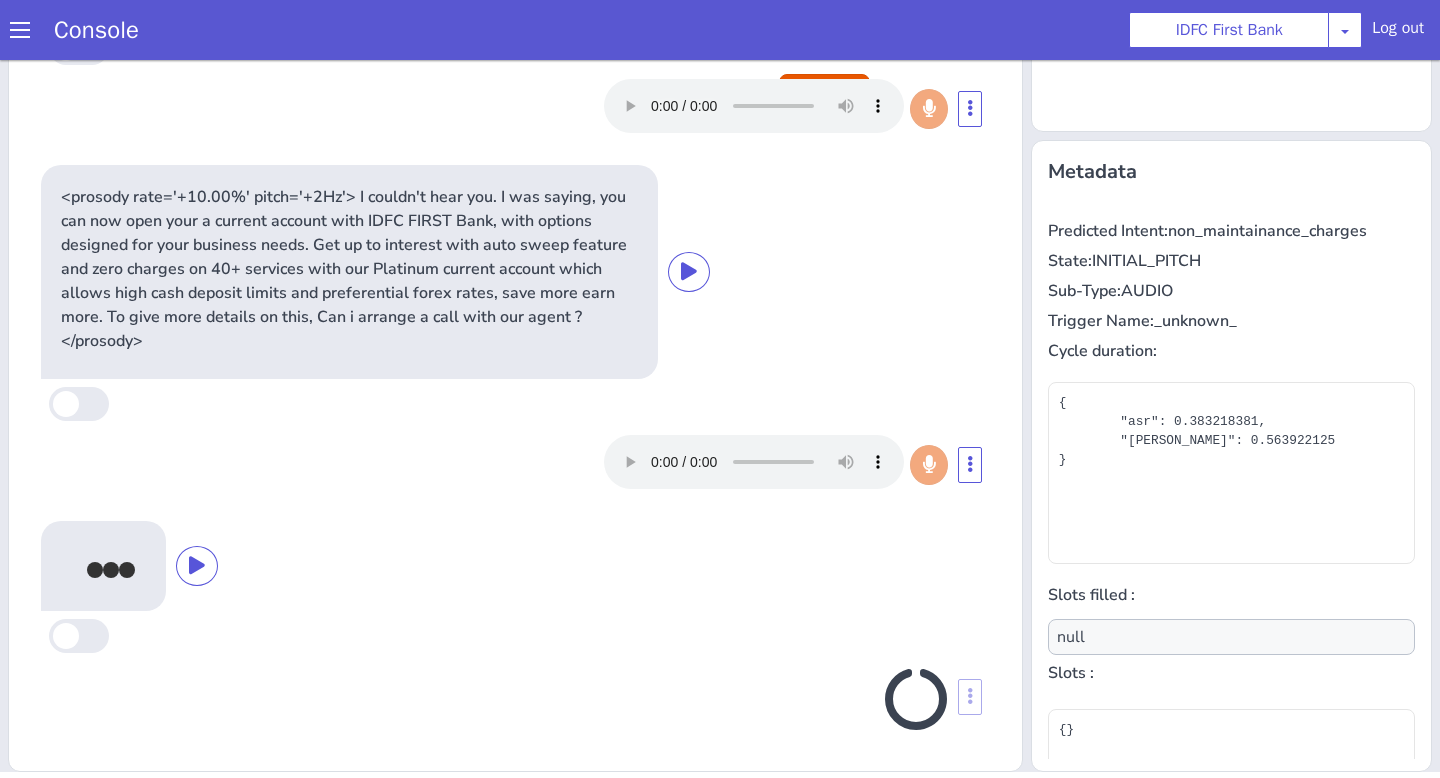 scroll, scrollTop: 250, scrollLeft: 0, axis: vertical 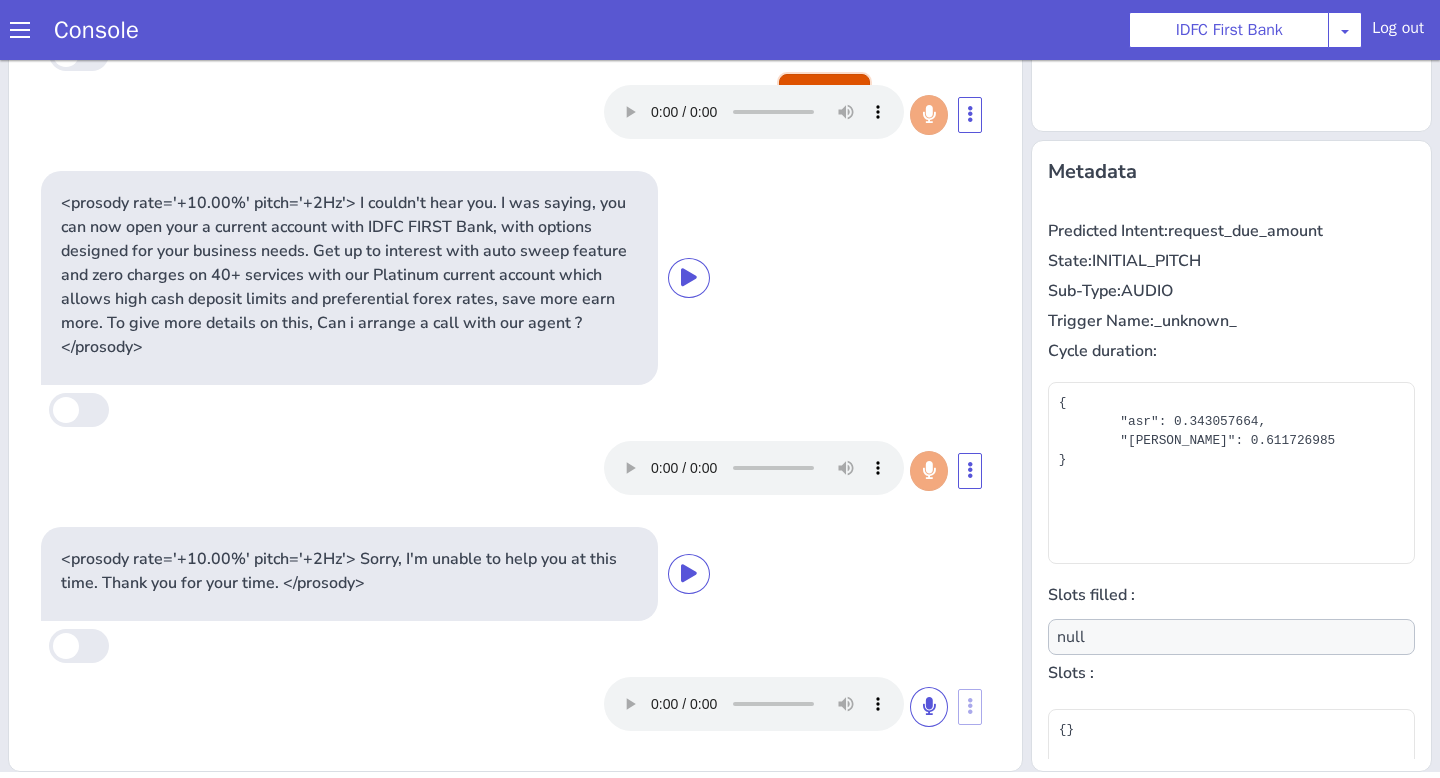 click on "End call" at bounding box center [824, 94] 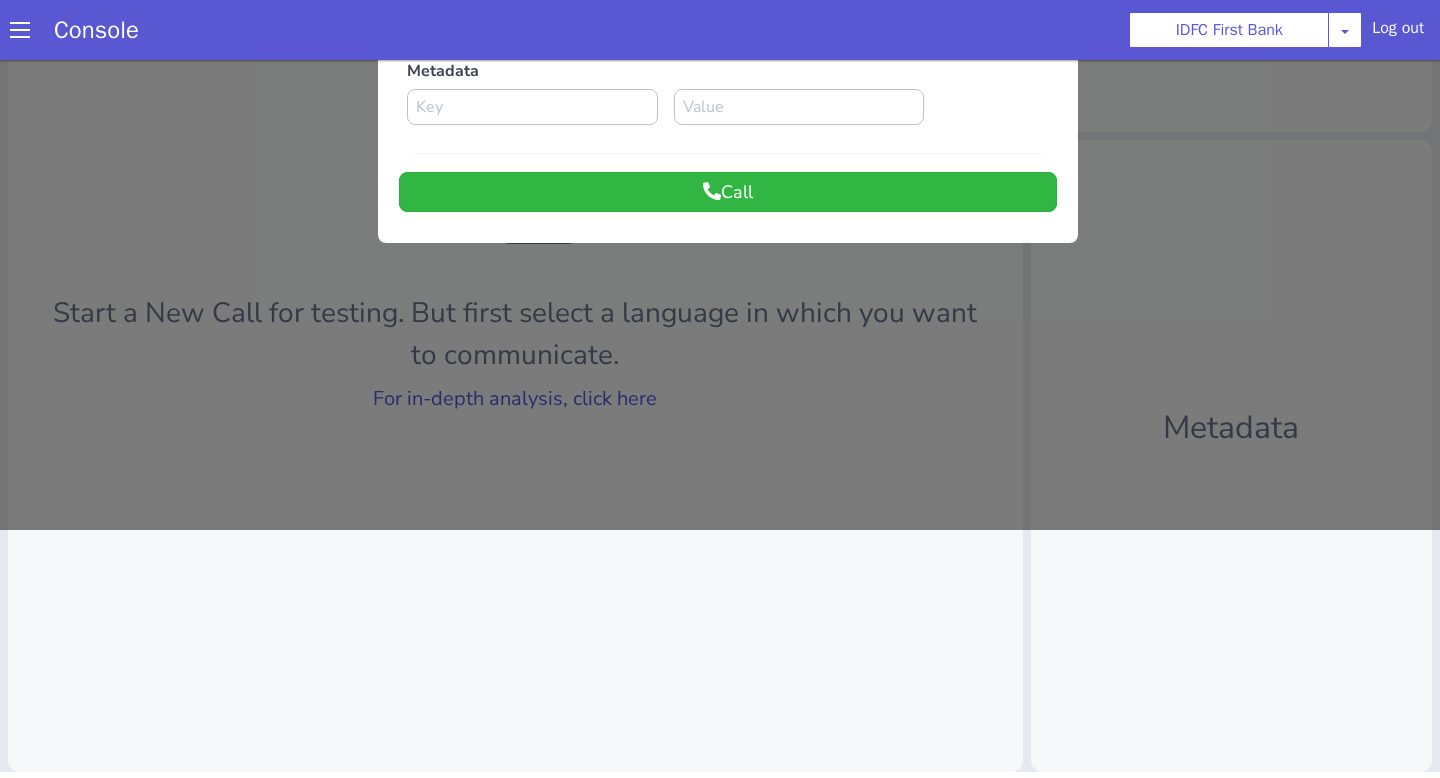 click at bounding box center [720, 171] 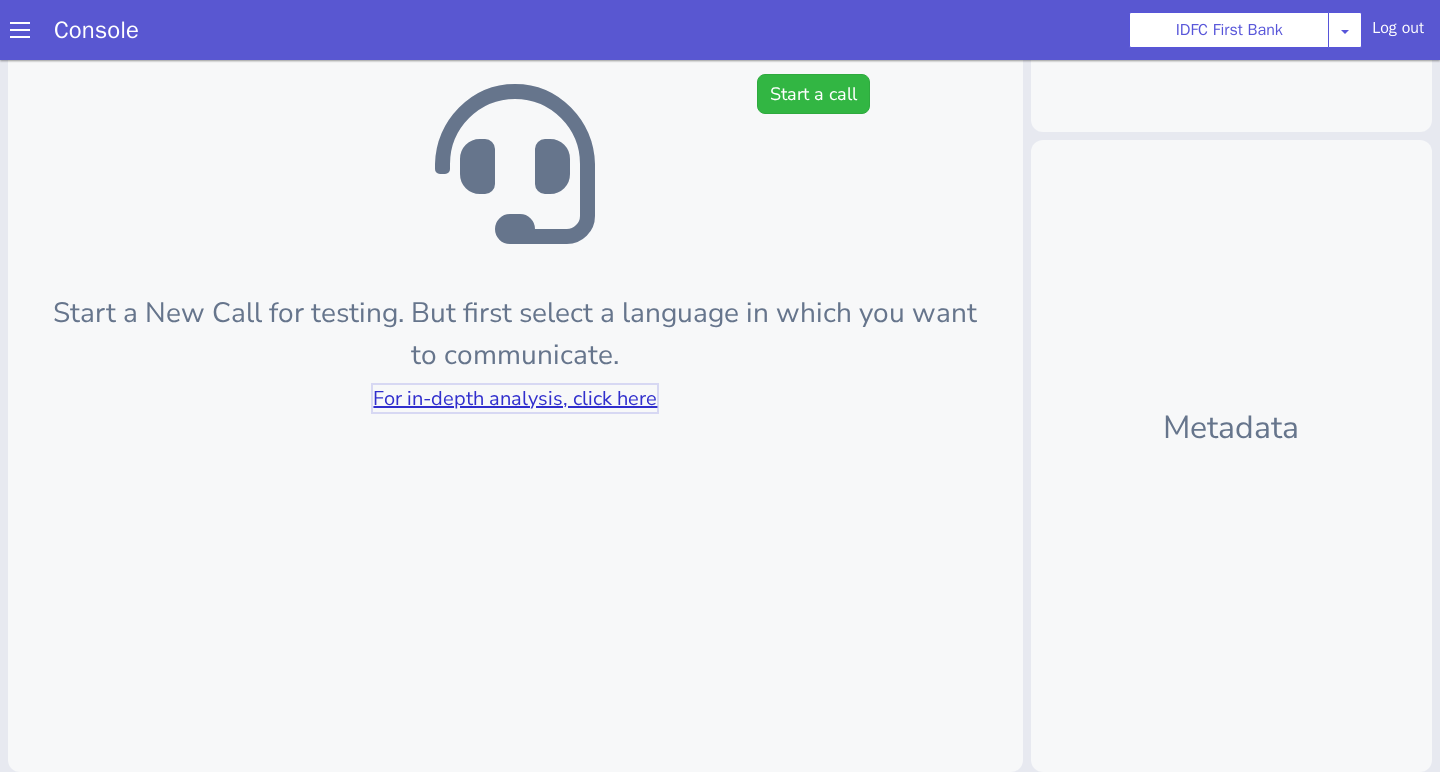 click on "For in-depth analysis, click here" at bounding box center (515, 398) 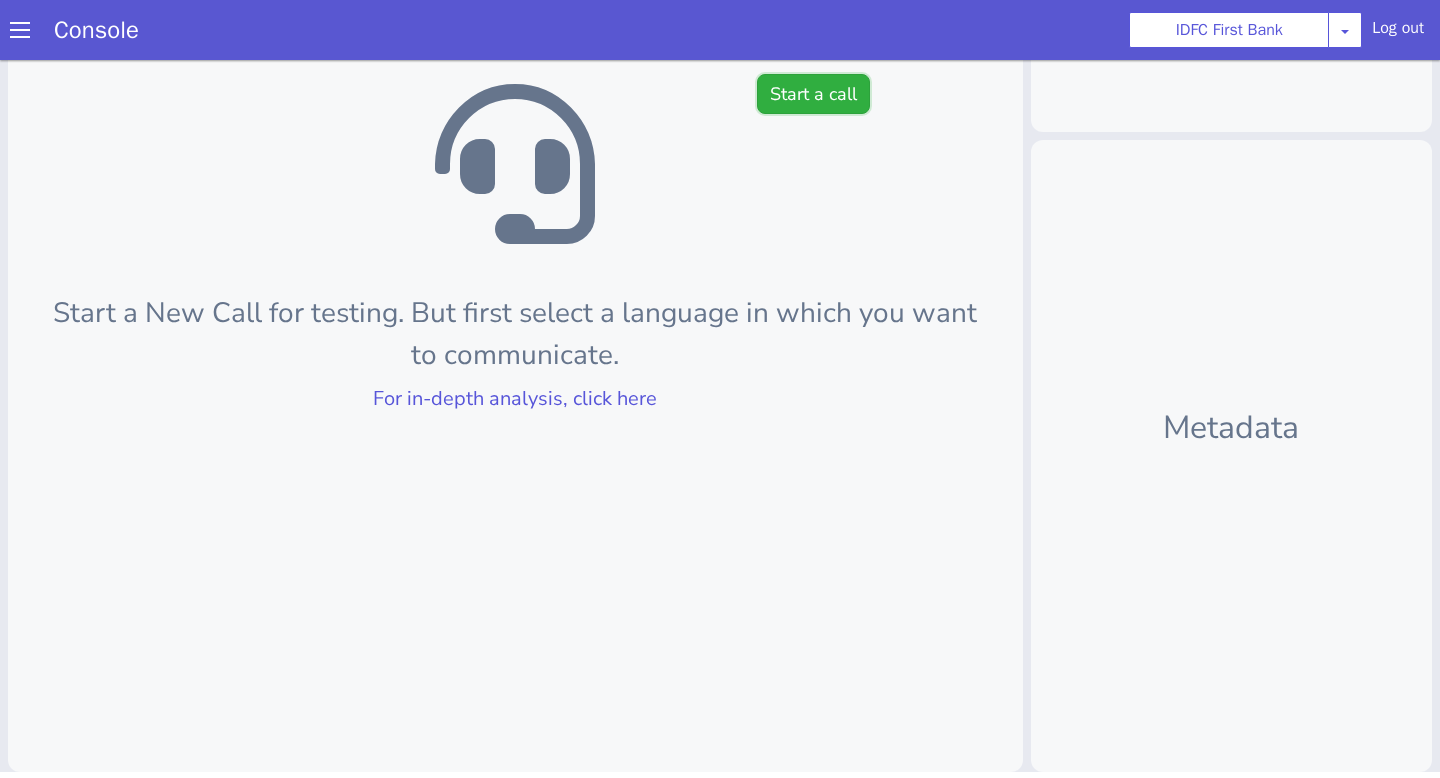 click on "Start a call" at bounding box center (813, 94) 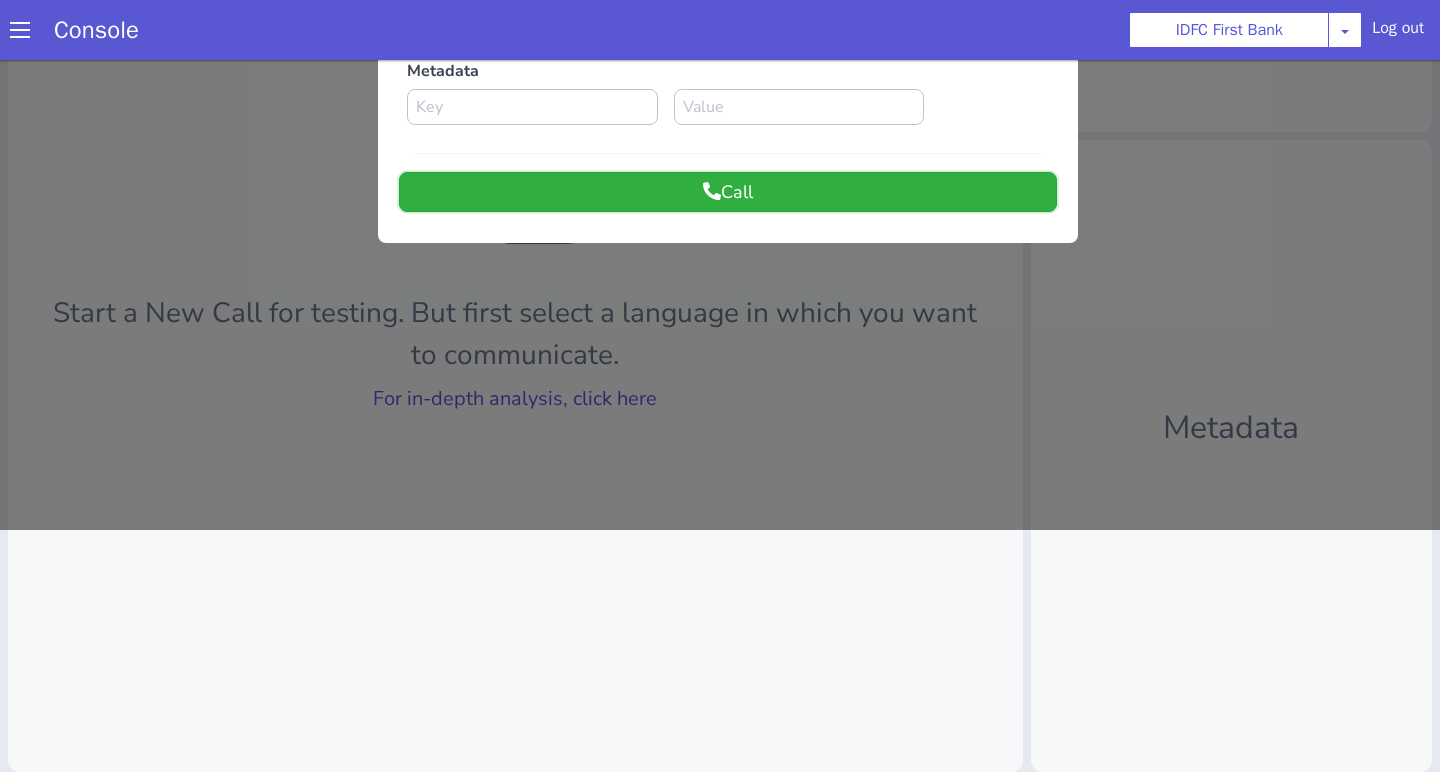 click on "Call" at bounding box center (728, 192) 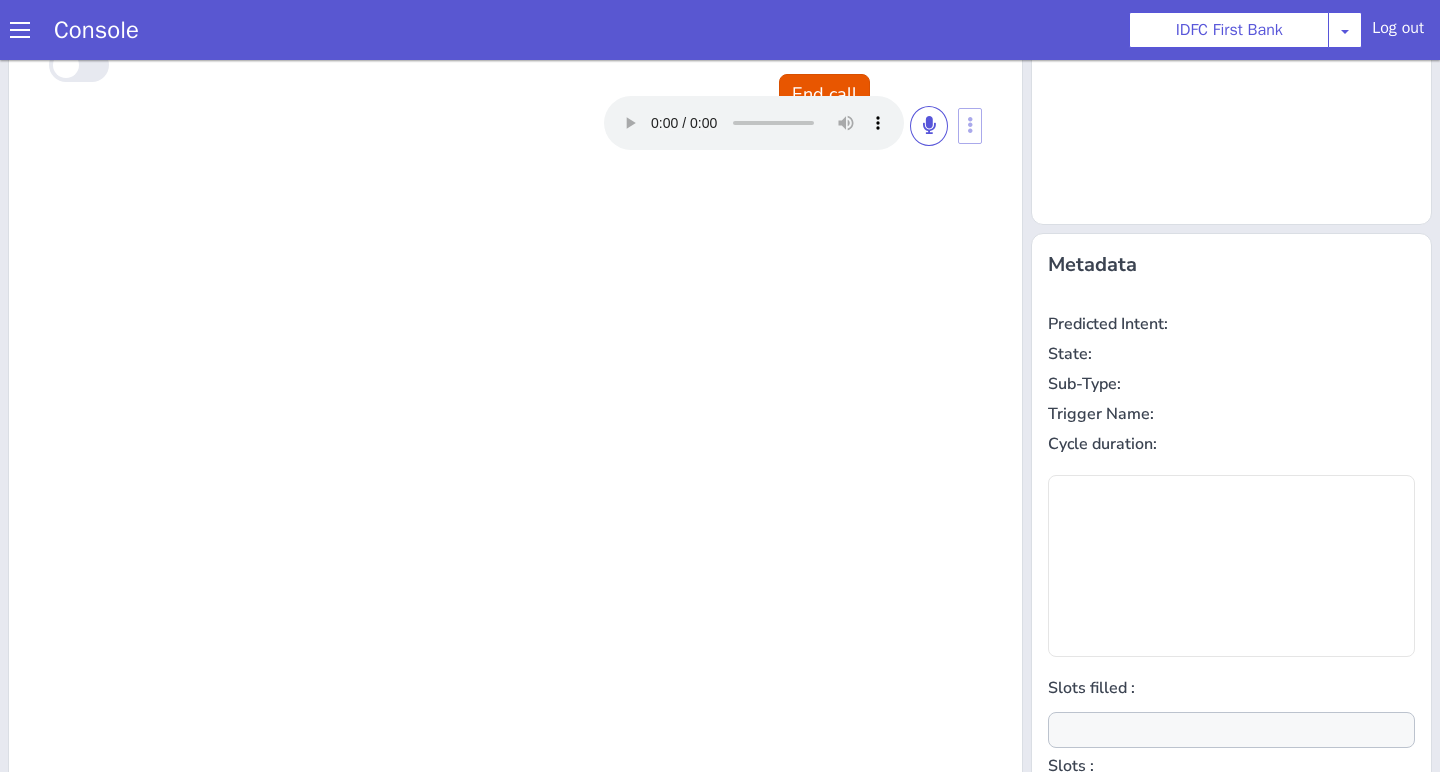 scroll, scrollTop: 0, scrollLeft: 0, axis: both 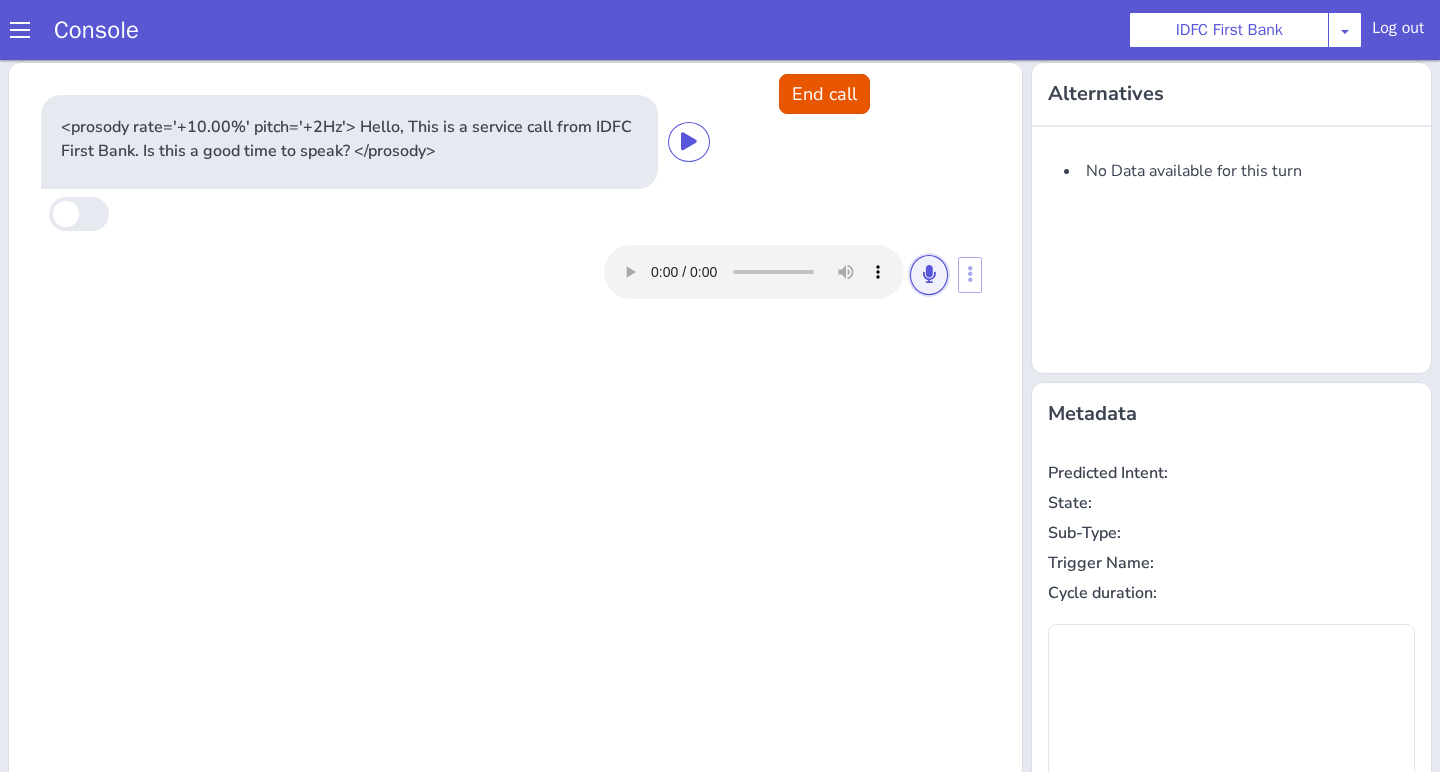 click at bounding box center (929, 274) 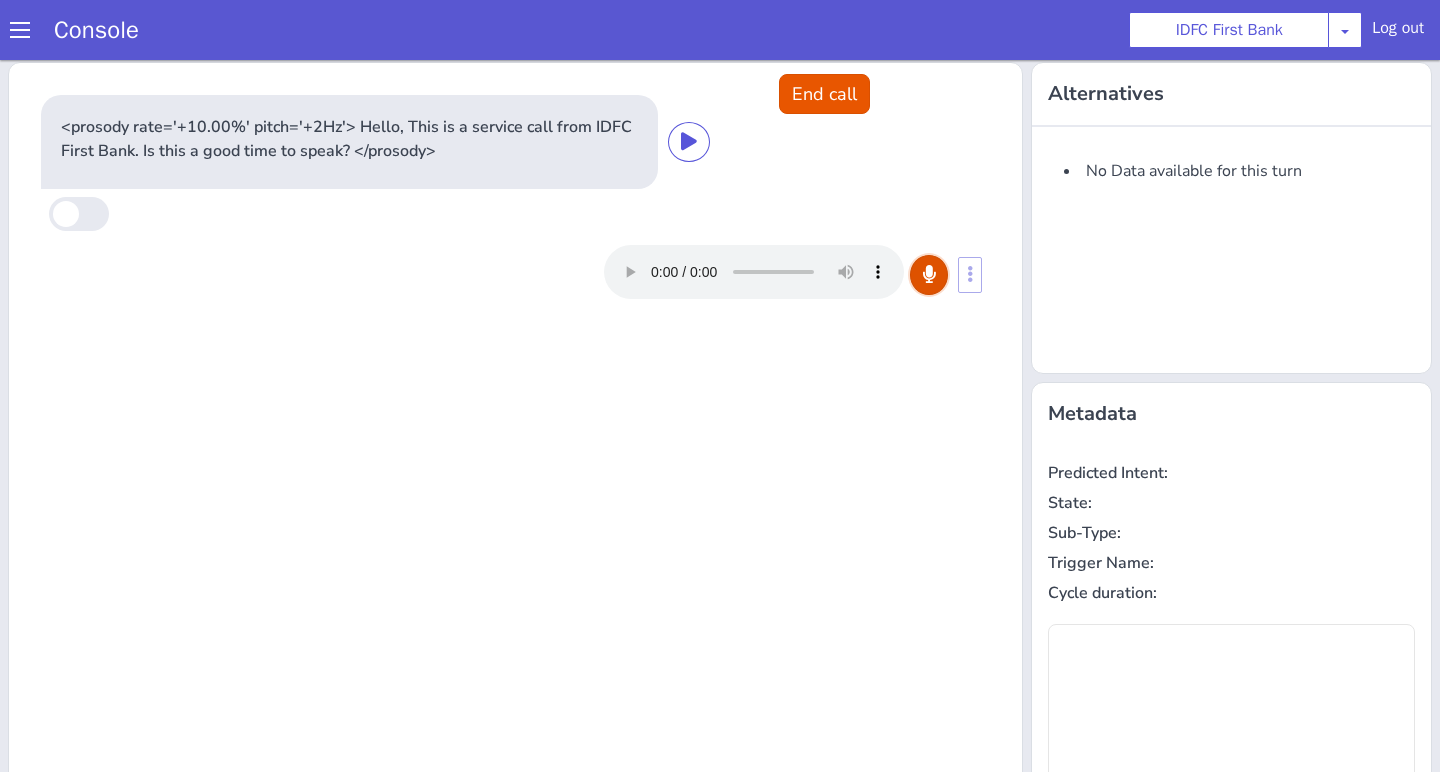 click at bounding box center [929, 274] 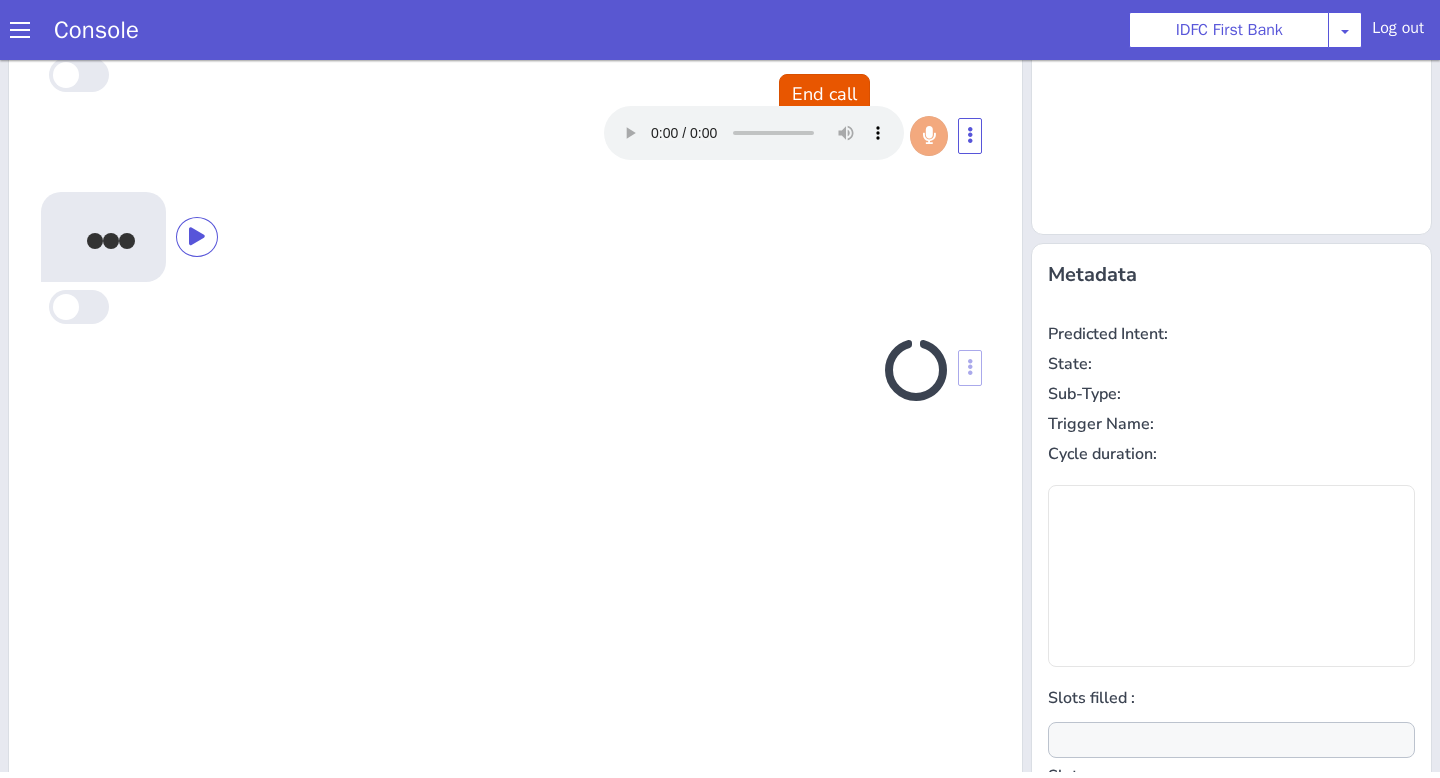 scroll, scrollTop: 242, scrollLeft: 0, axis: vertical 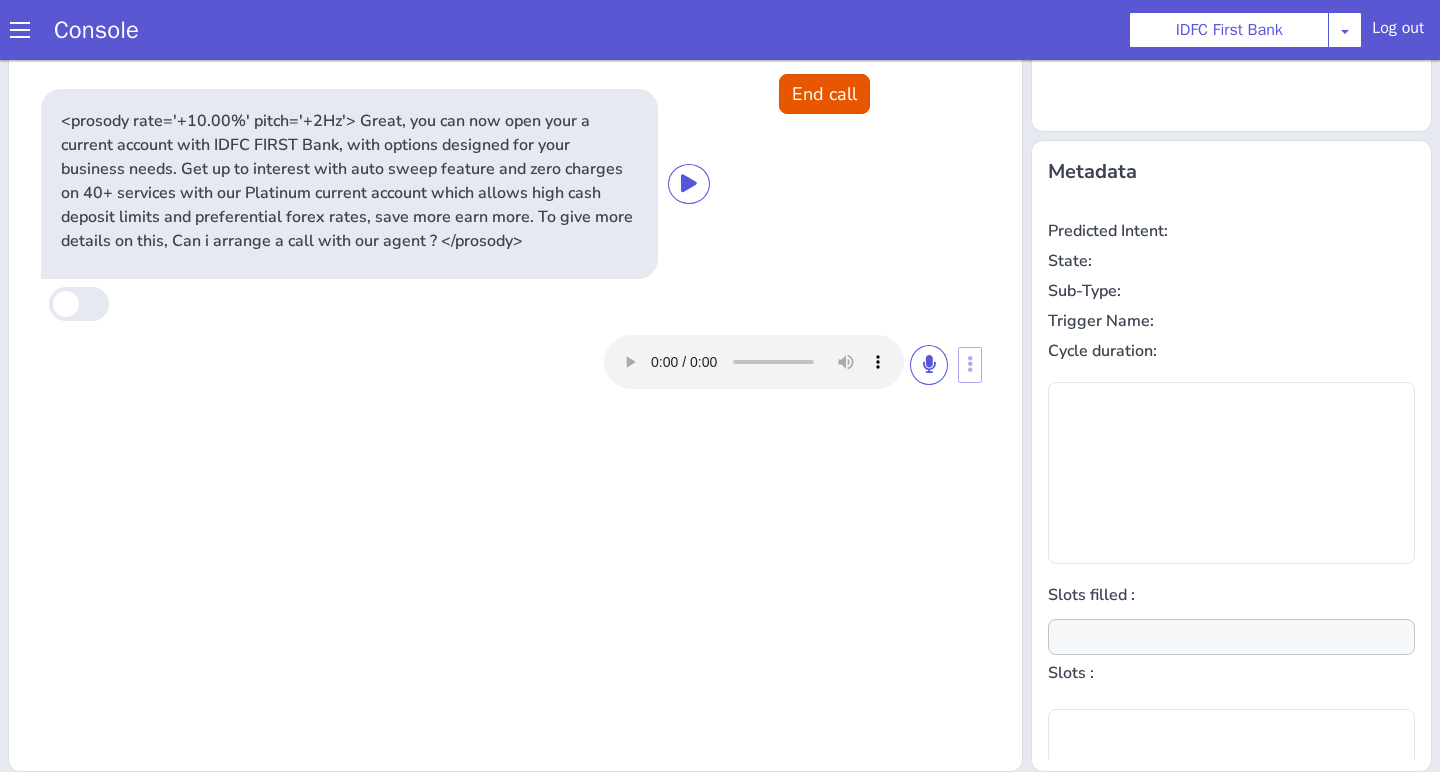 type on "null" 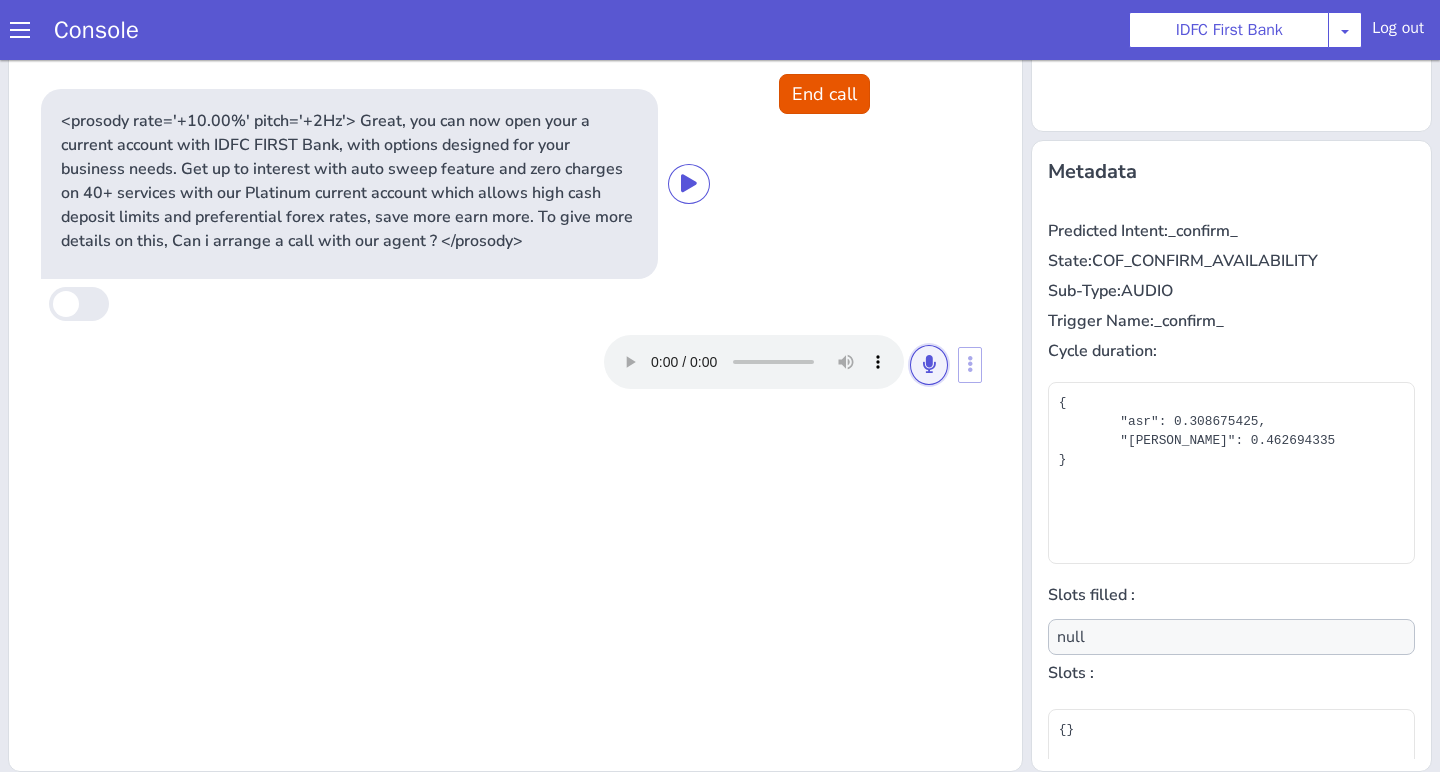 click at bounding box center (929, 364) 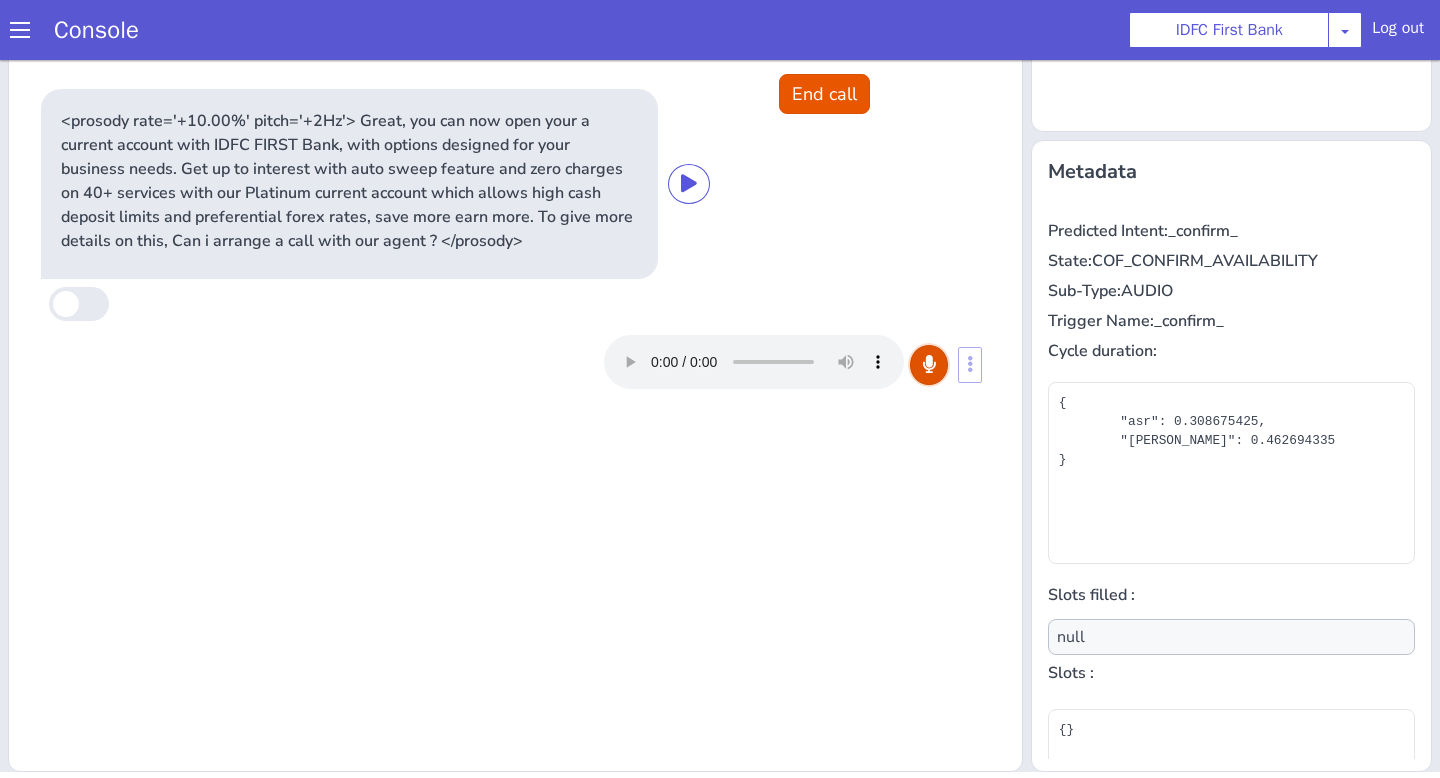 click at bounding box center [929, 364] 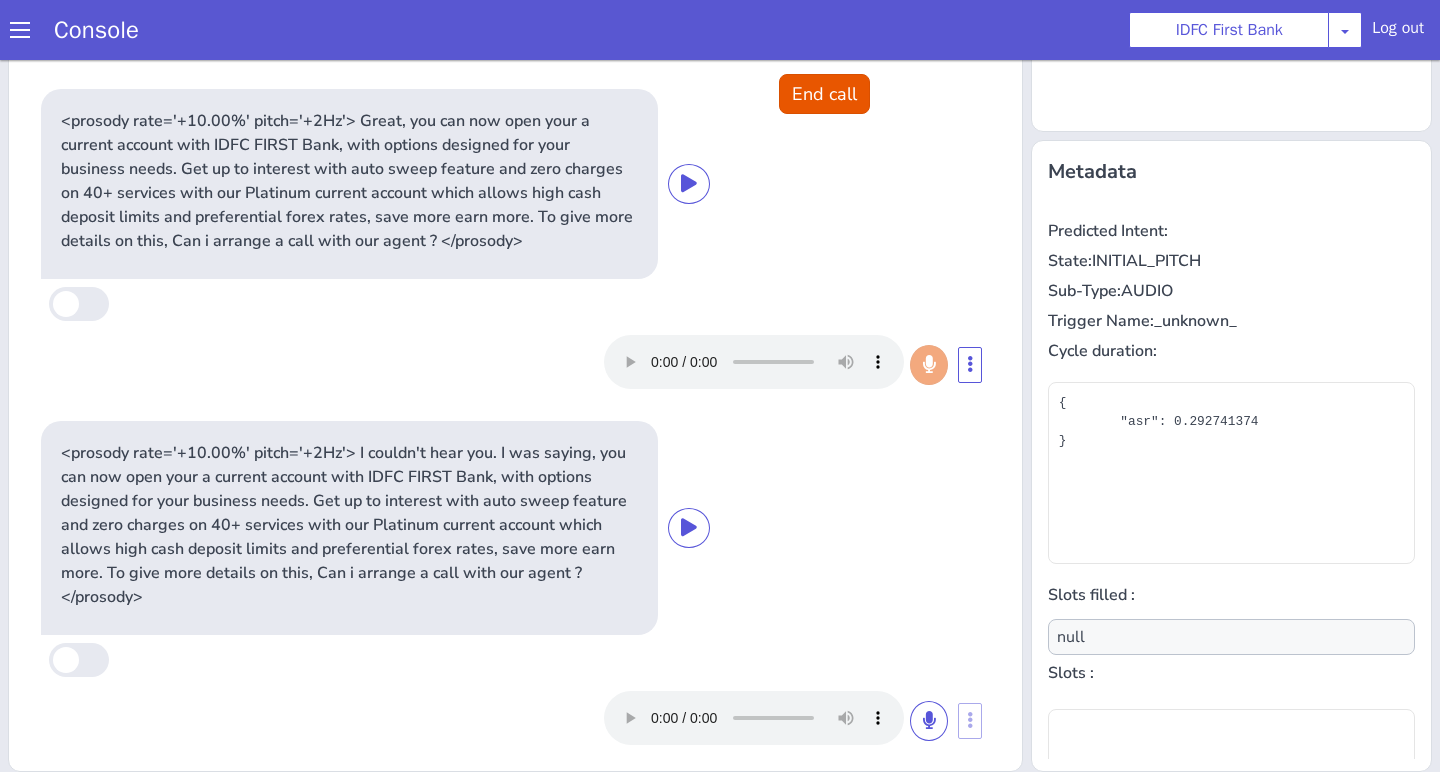 scroll, scrollTop: 14, scrollLeft: 0, axis: vertical 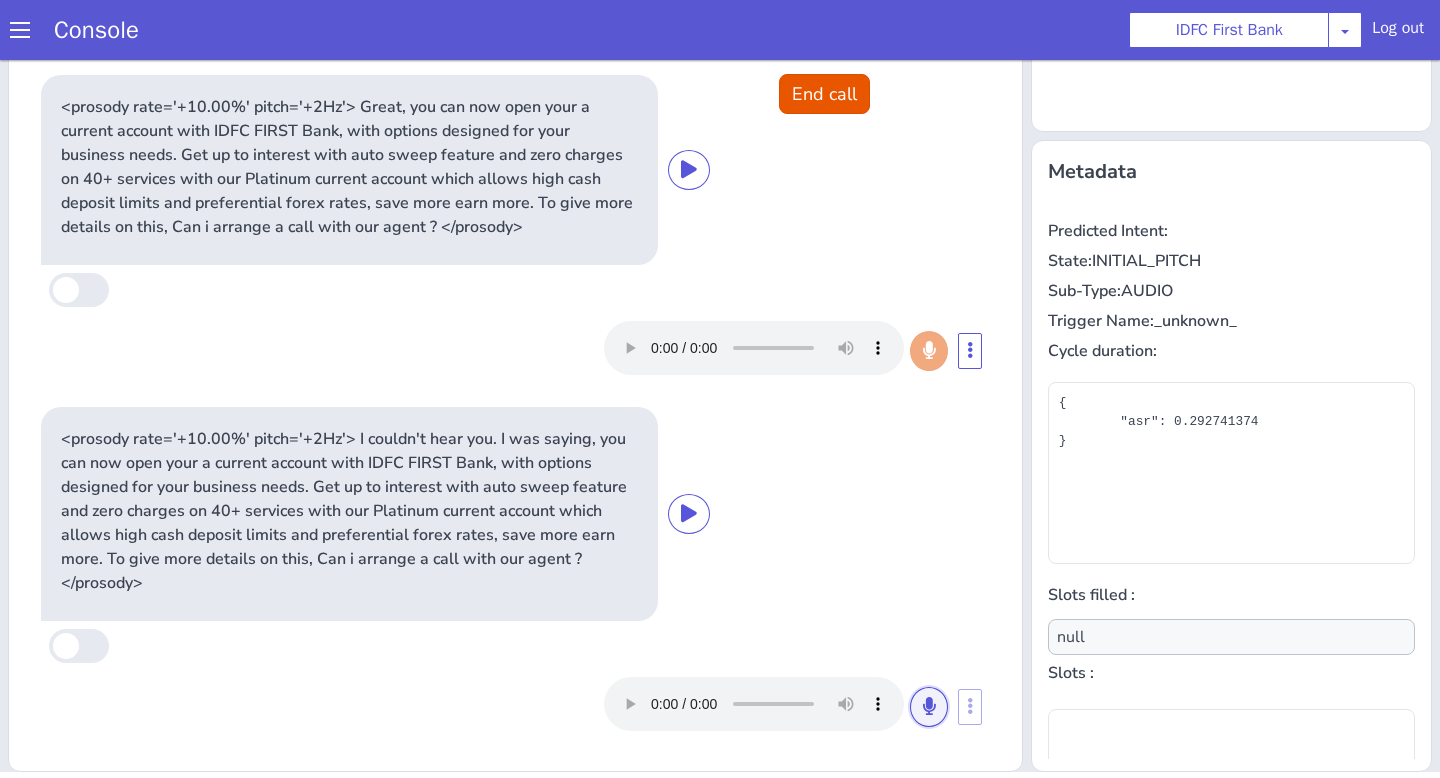 click at bounding box center [929, 706] 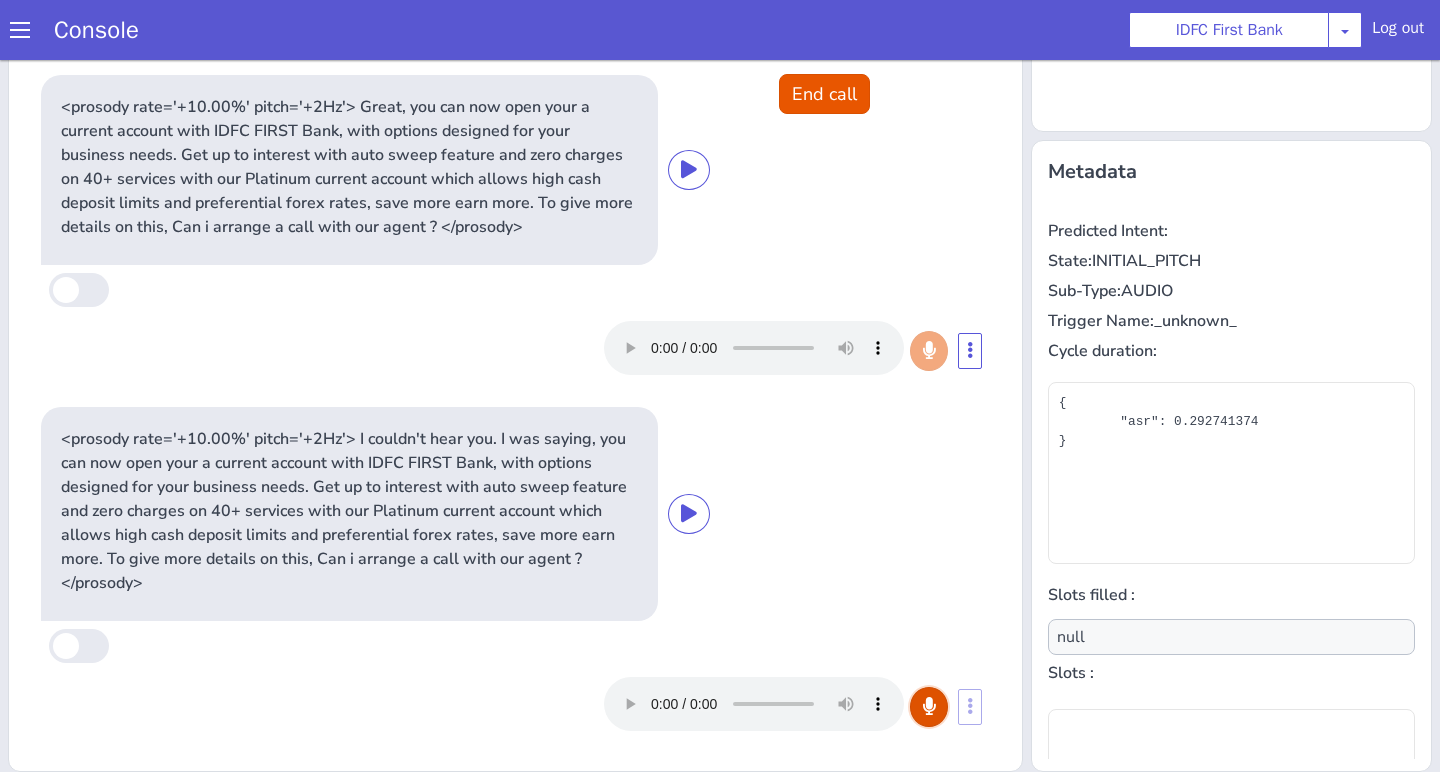 click at bounding box center [929, 706] 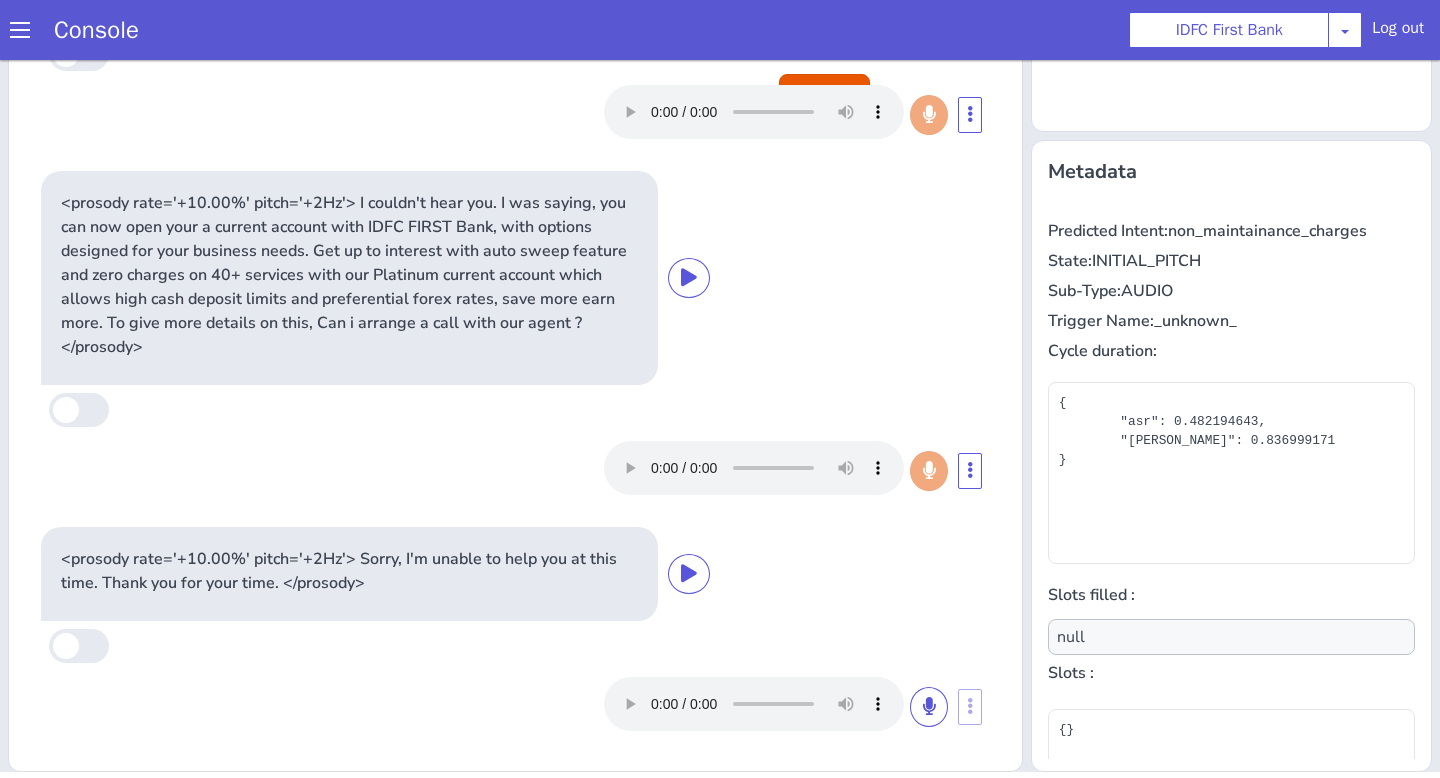 scroll, scrollTop: 0, scrollLeft: 0, axis: both 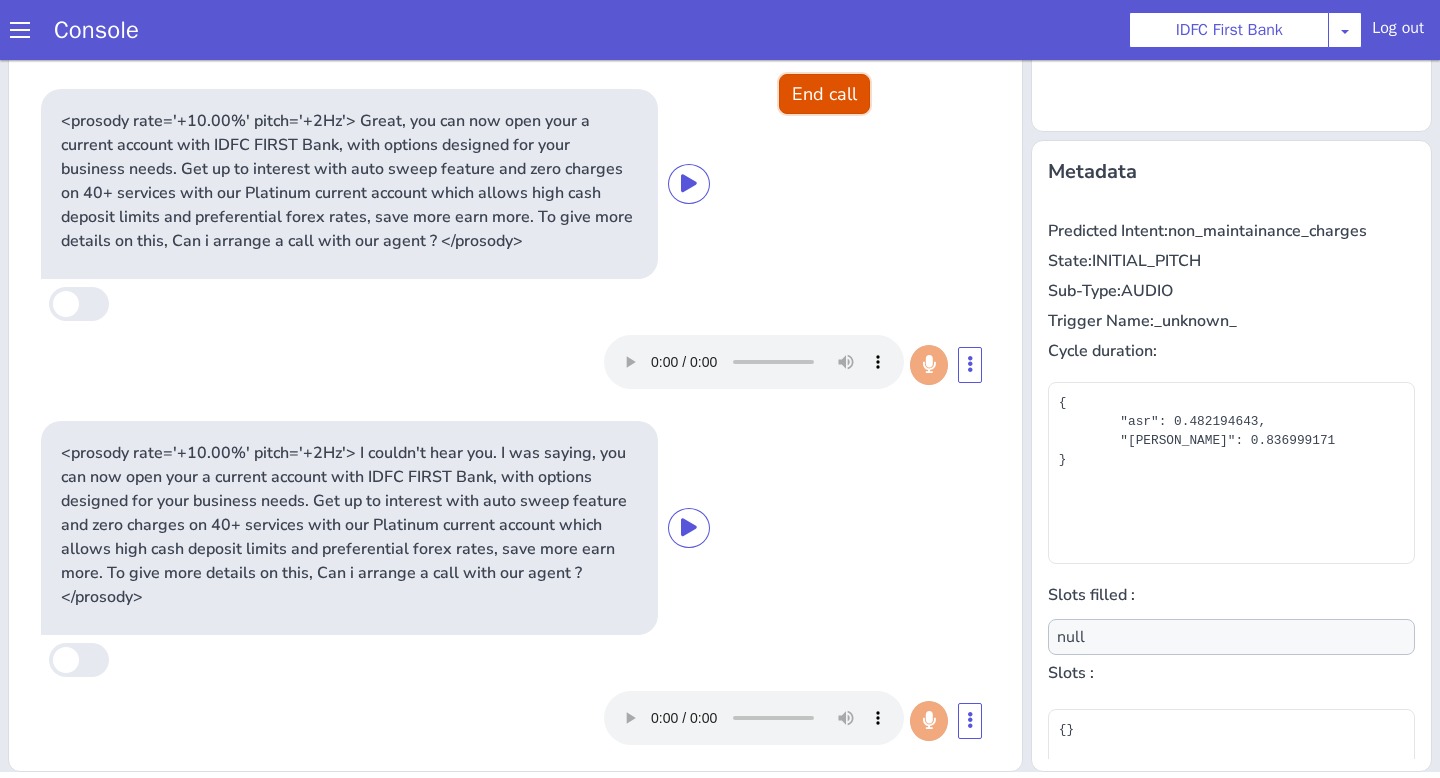click on "End call" at bounding box center (824, 94) 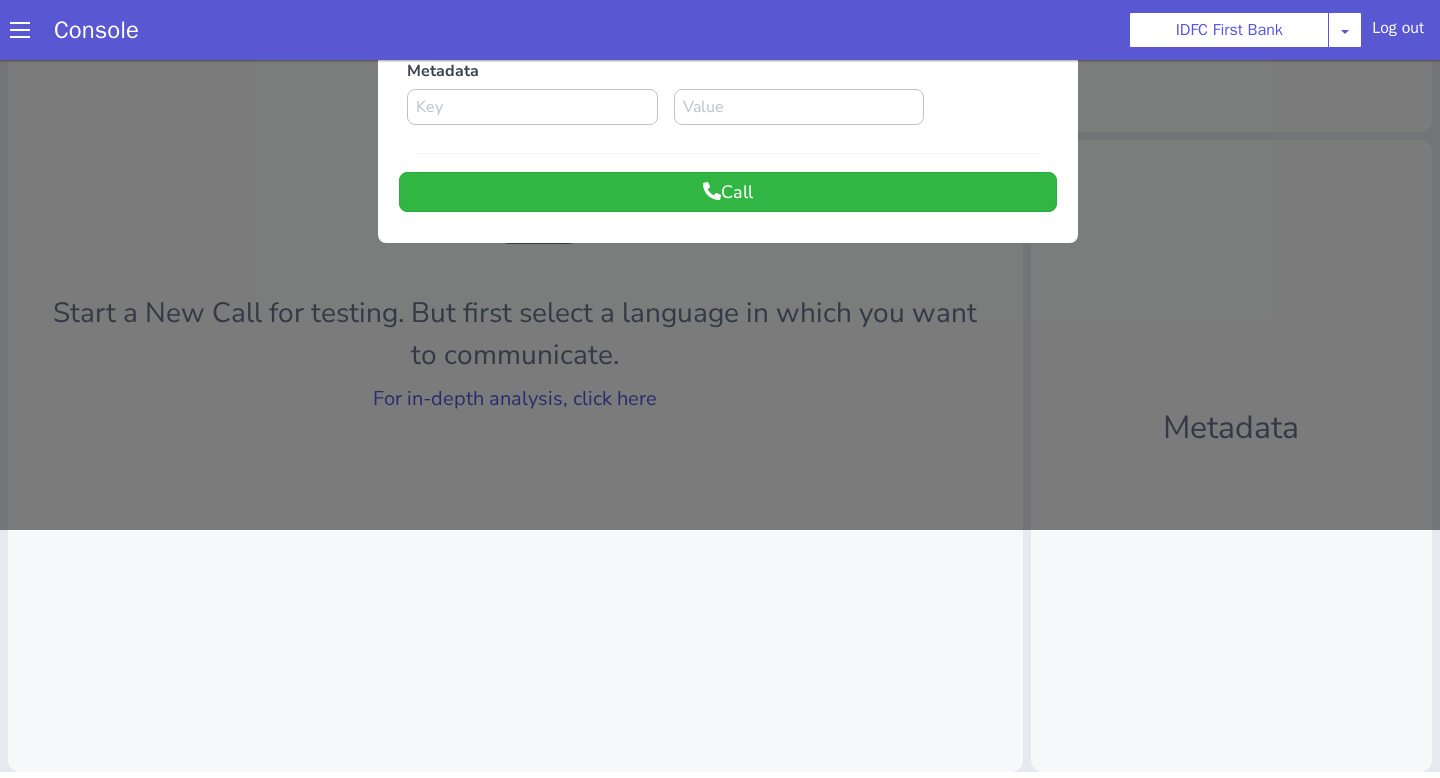 click at bounding box center [720, 171] 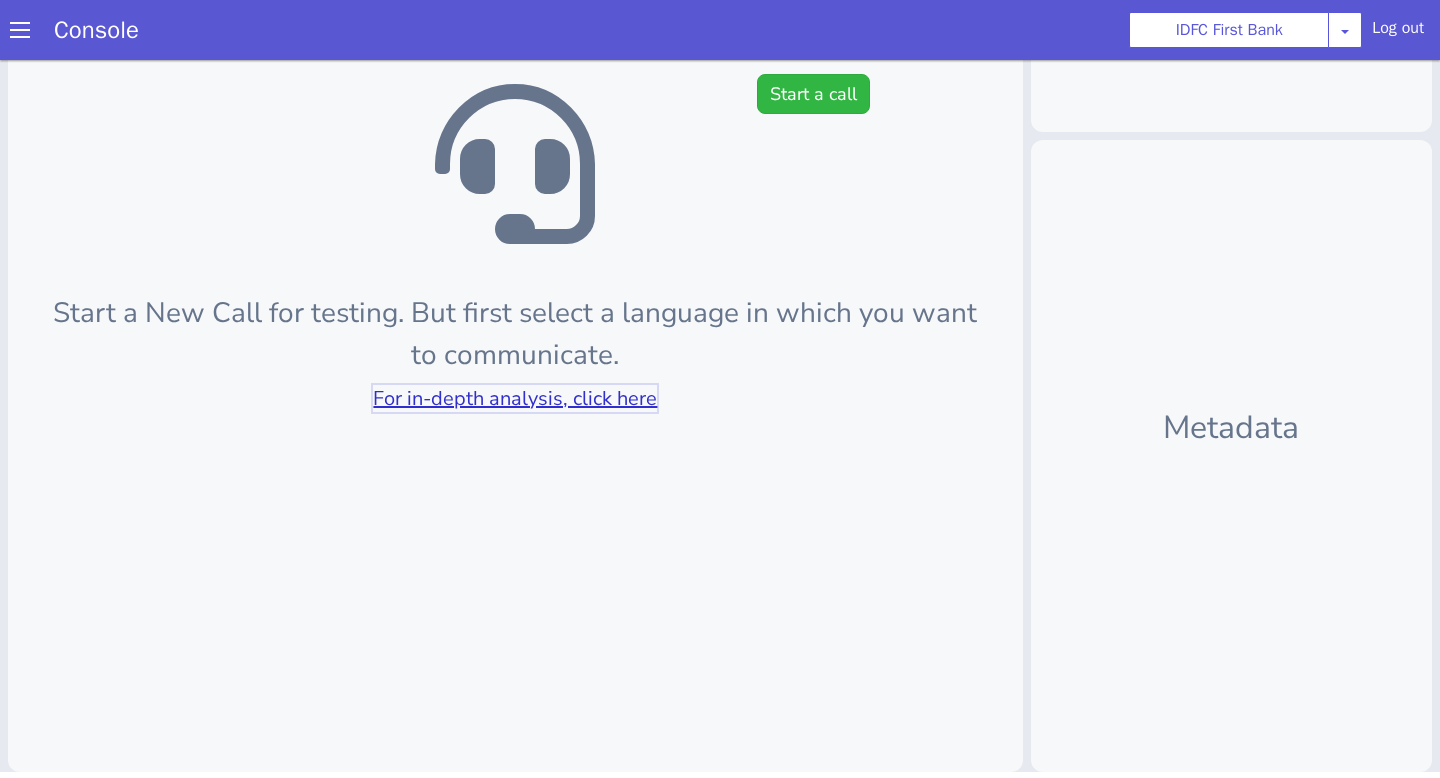 click on "For in-depth analysis, click here" at bounding box center (515, 398) 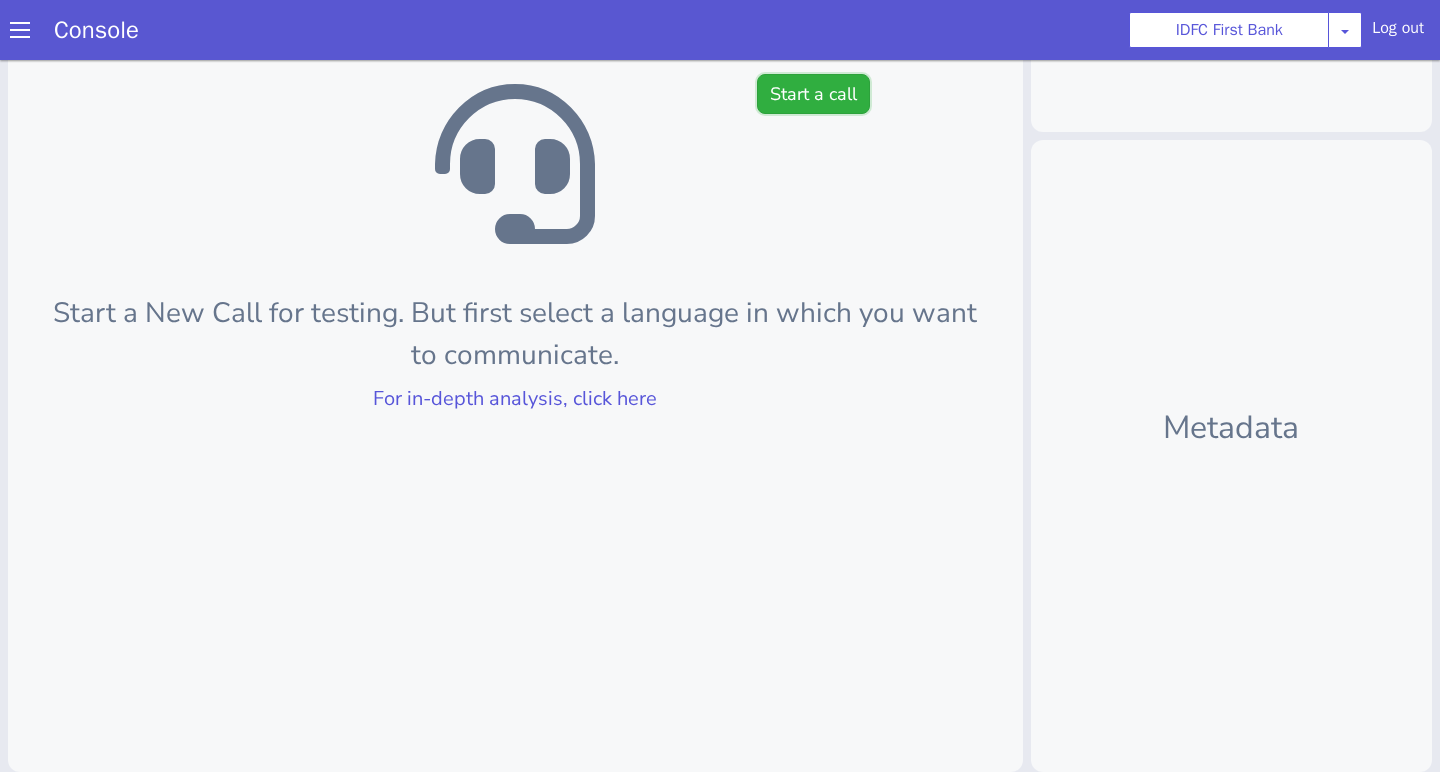 click on "Start a call" at bounding box center (813, 94) 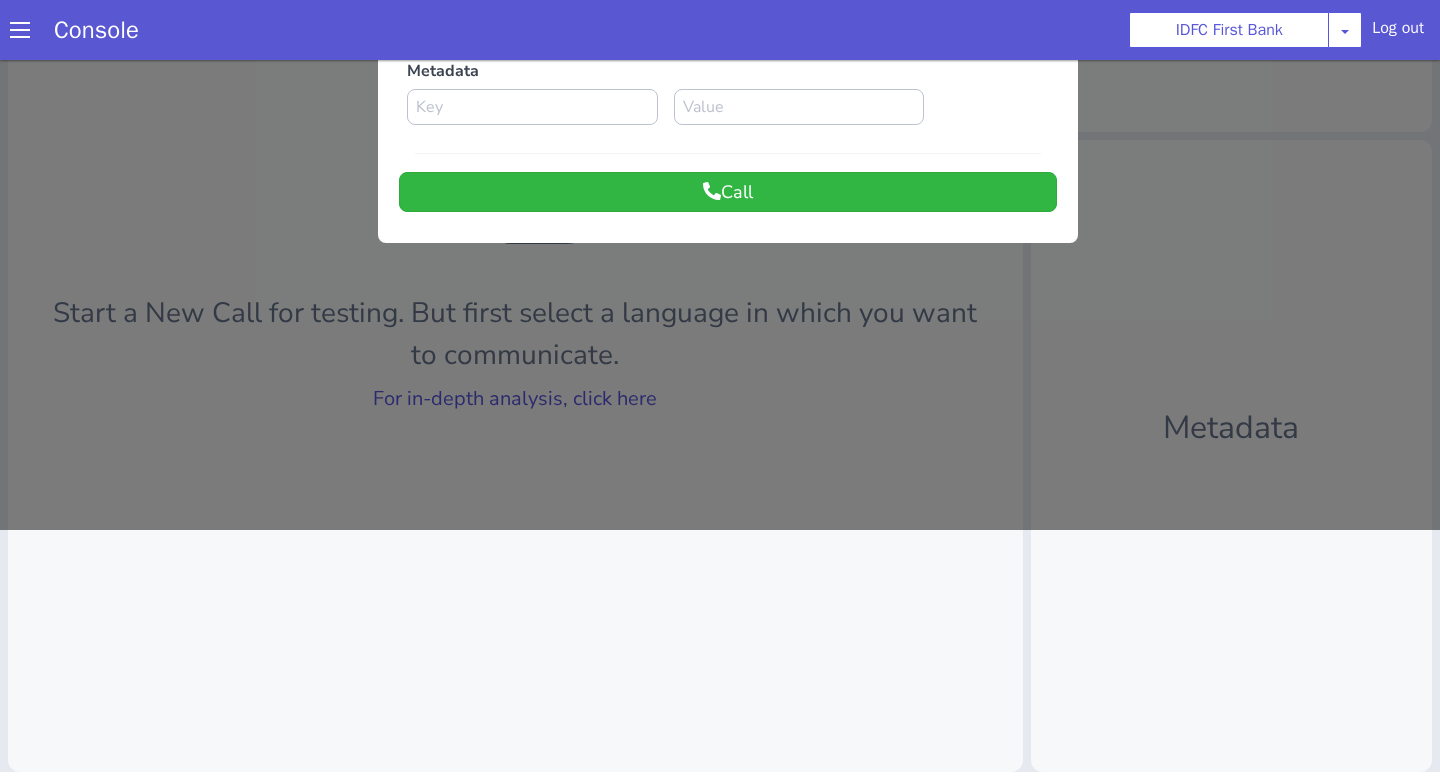 scroll, scrollTop: 0, scrollLeft: 0, axis: both 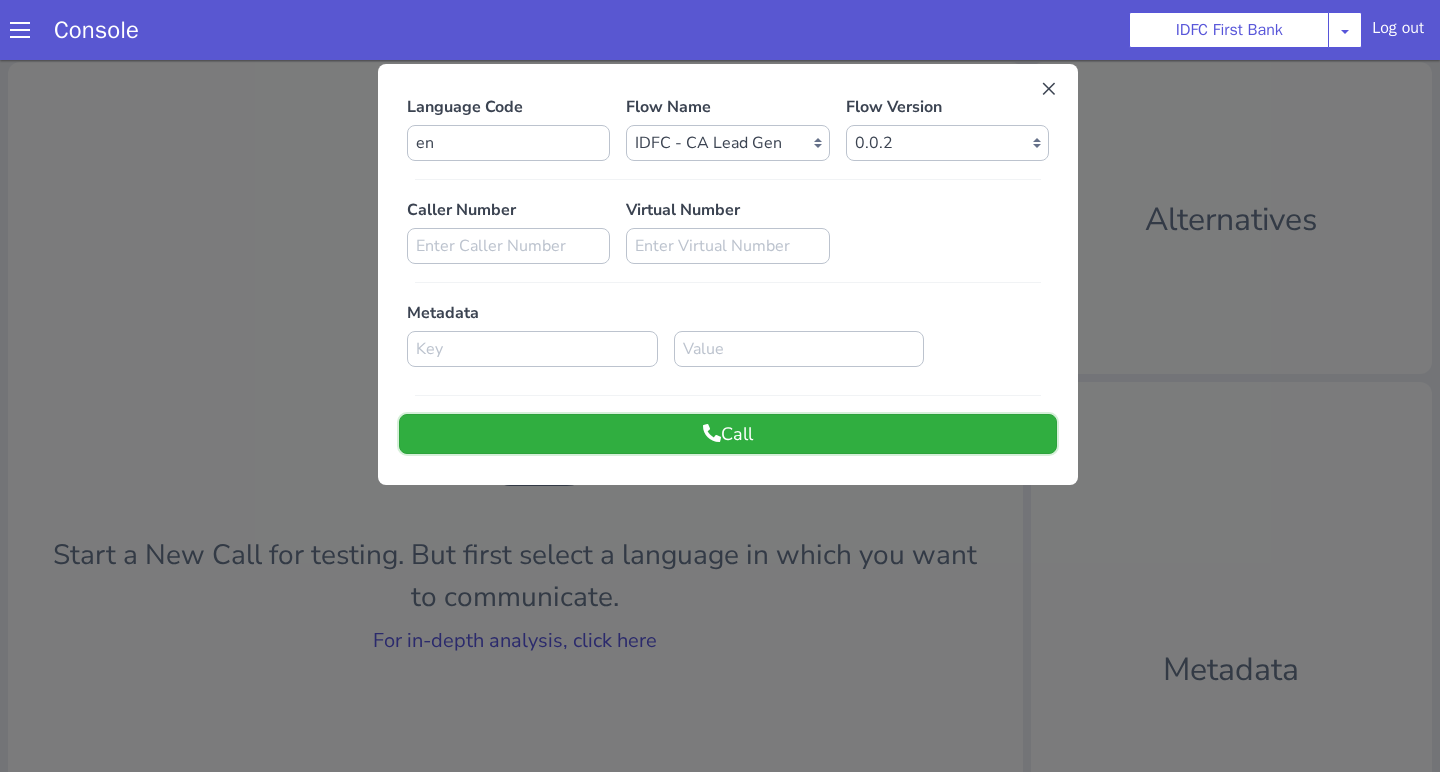 click on "Call" at bounding box center (728, 434) 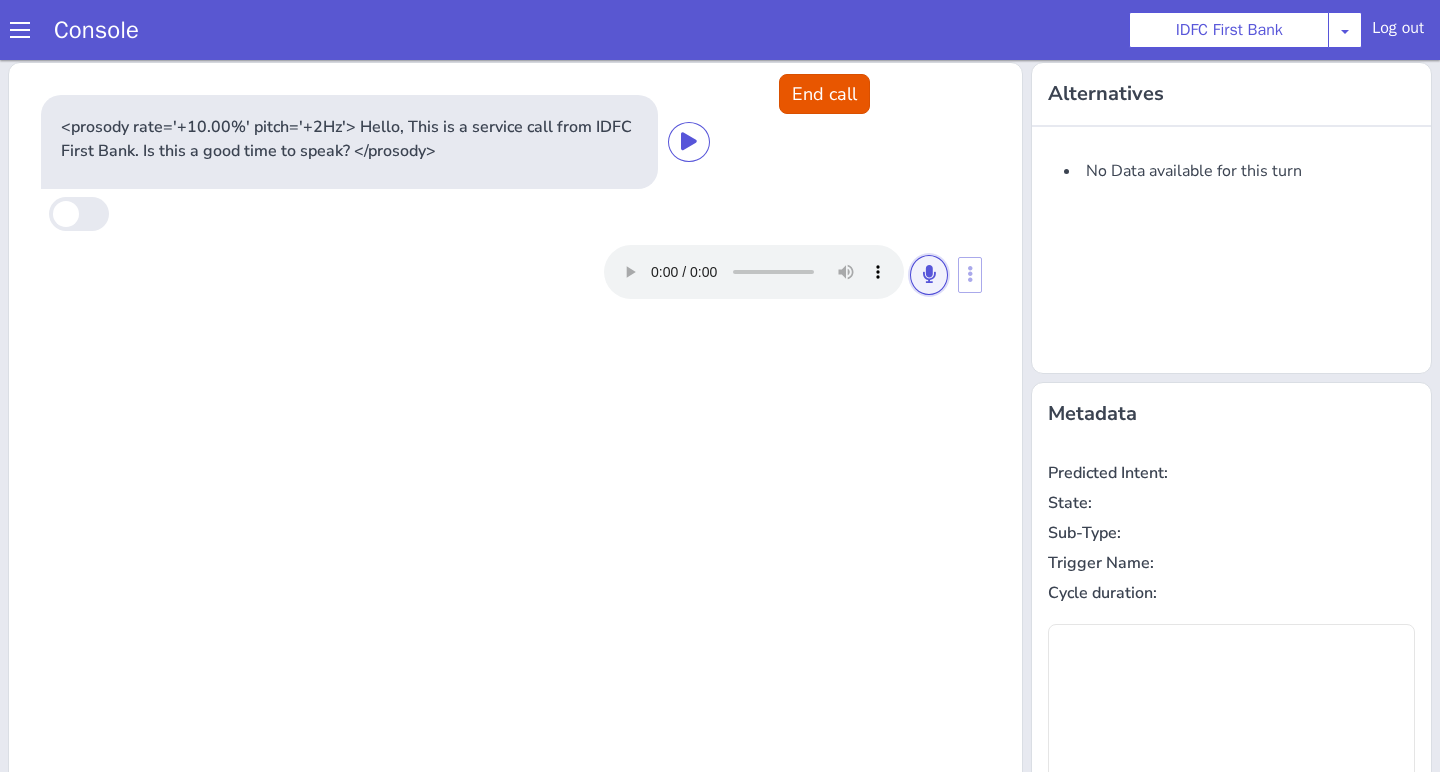 click at bounding box center (929, 275) 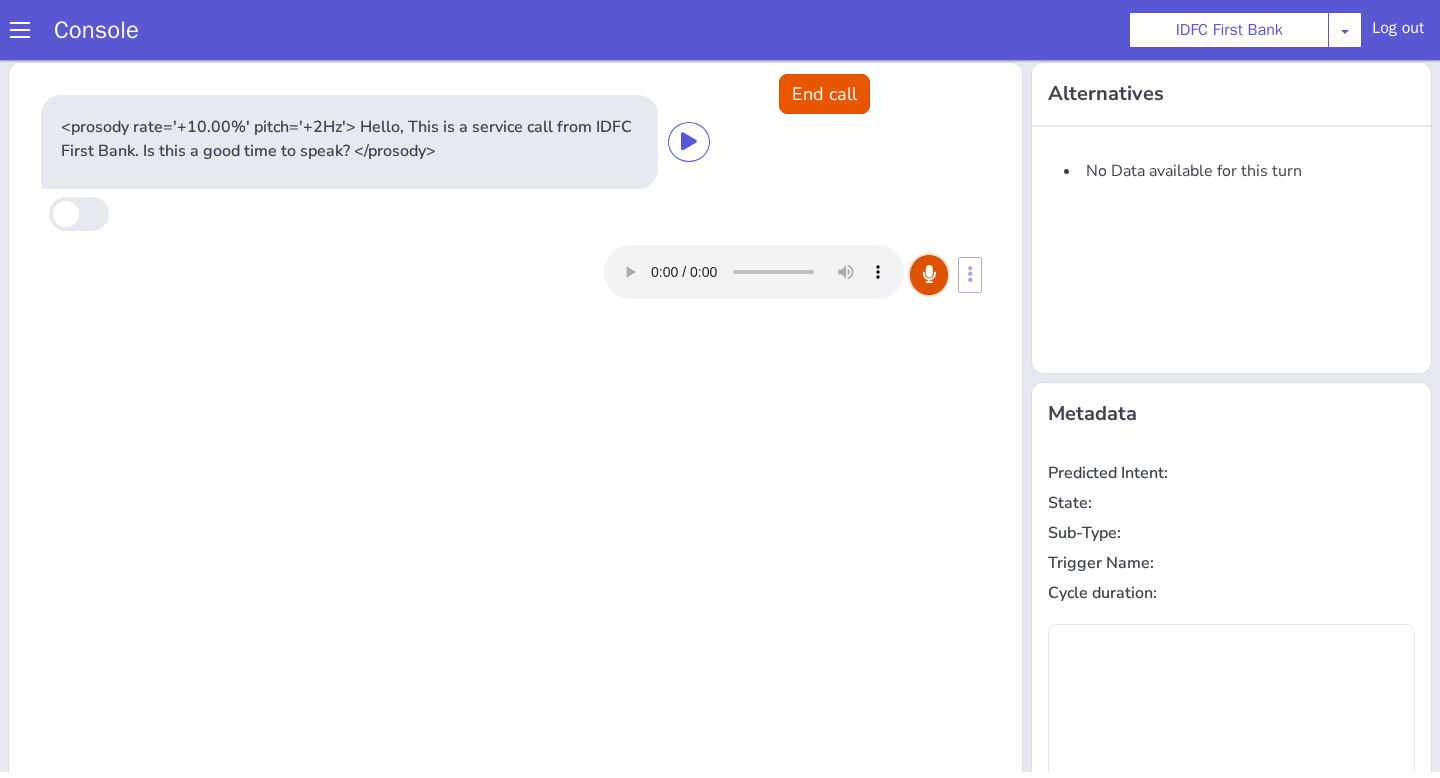 click at bounding box center (929, 275) 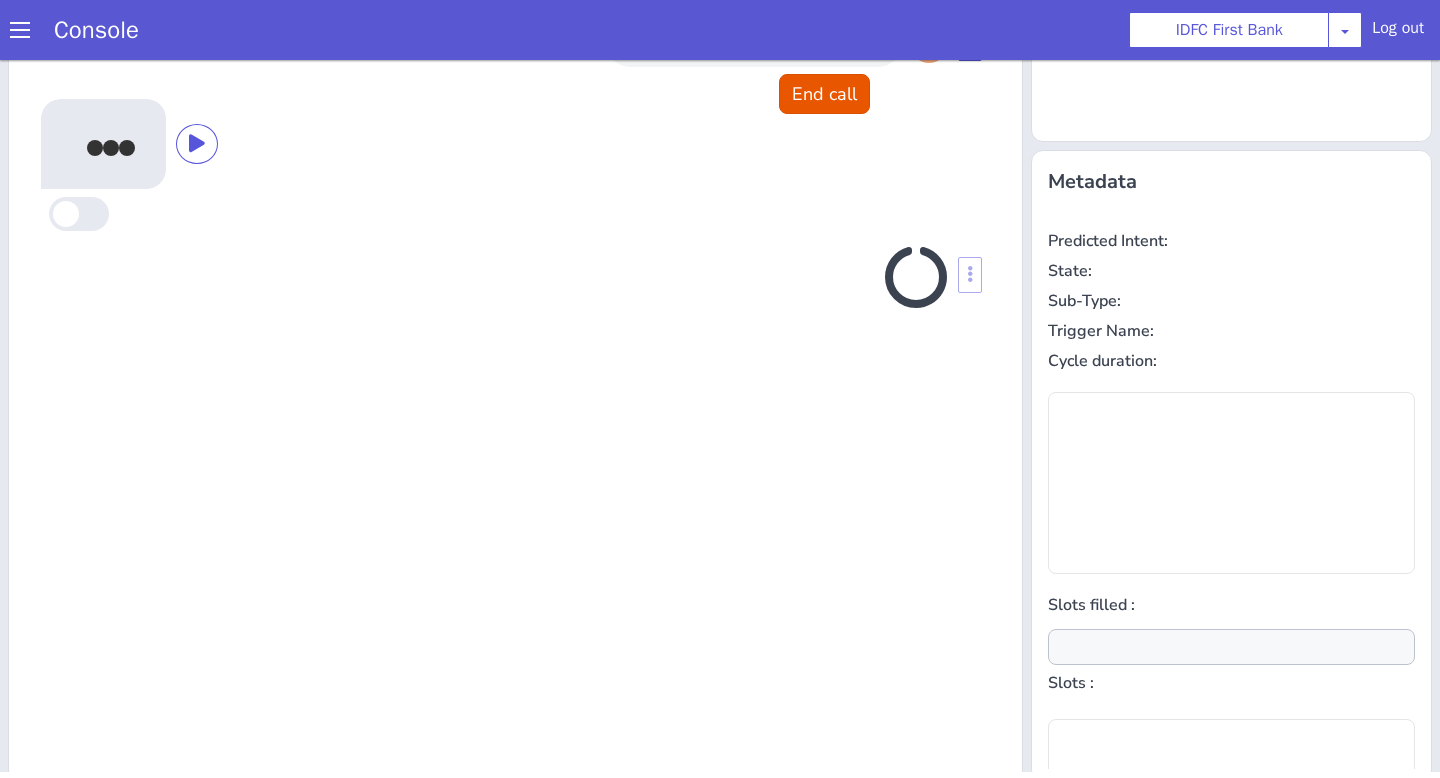 scroll, scrollTop: 242, scrollLeft: 0, axis: vertical 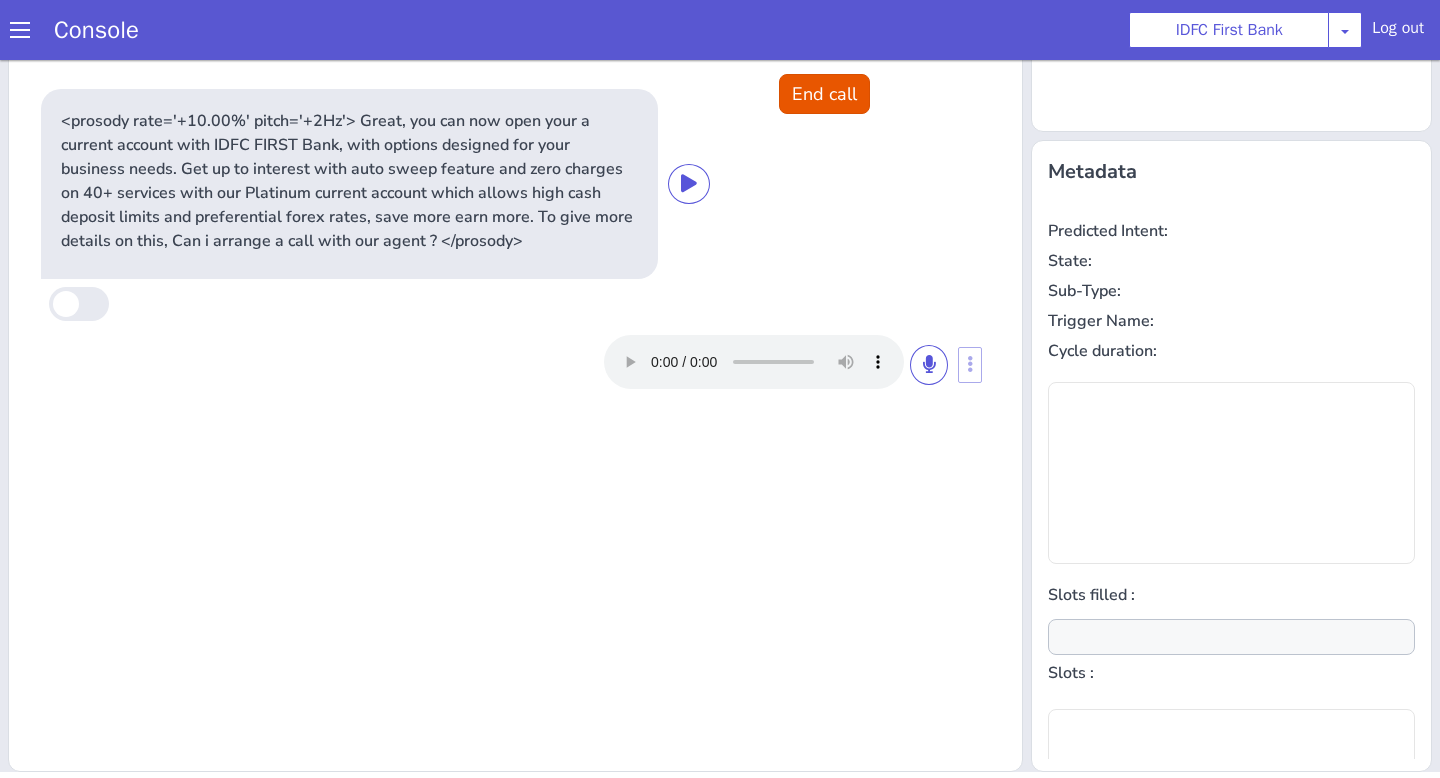 type on "null" 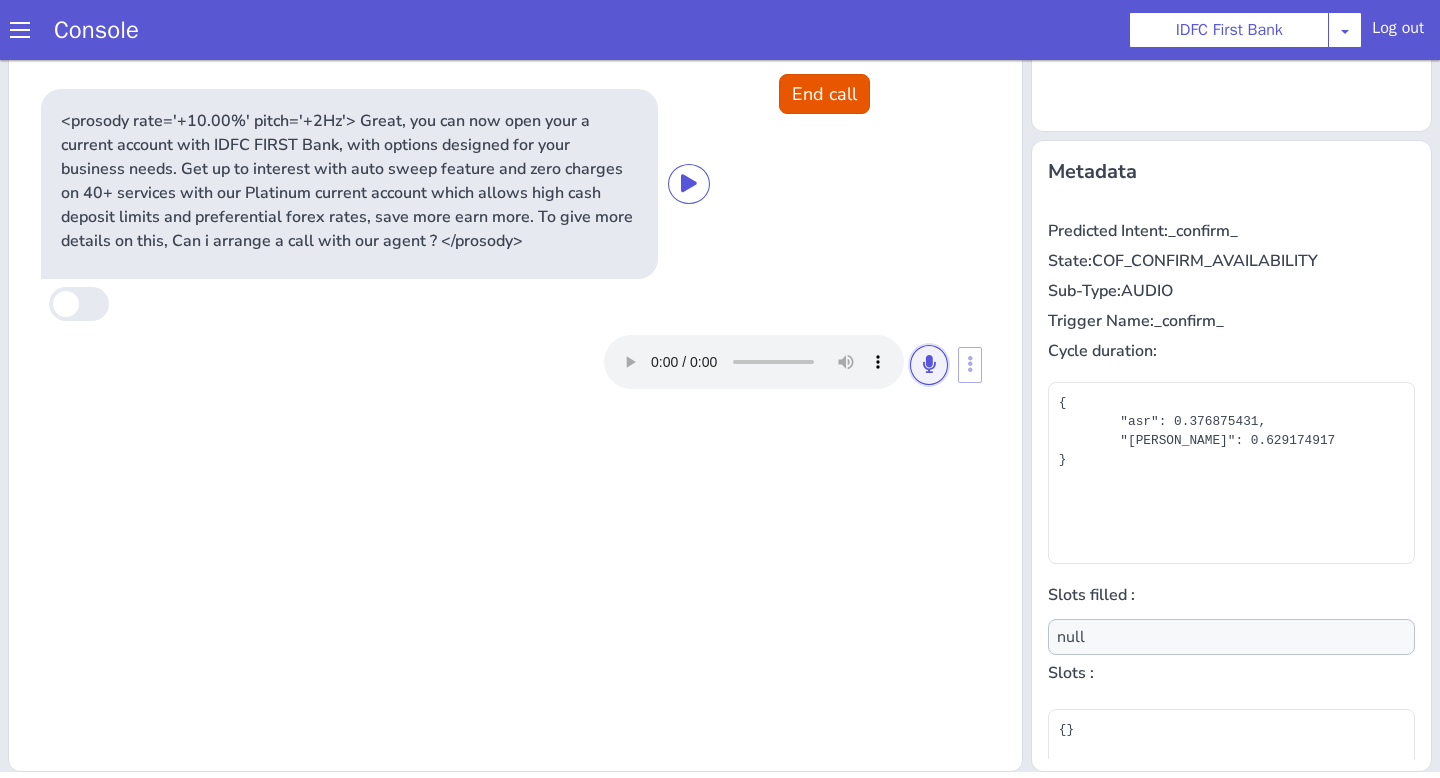 click at bounding box center (929, 365) 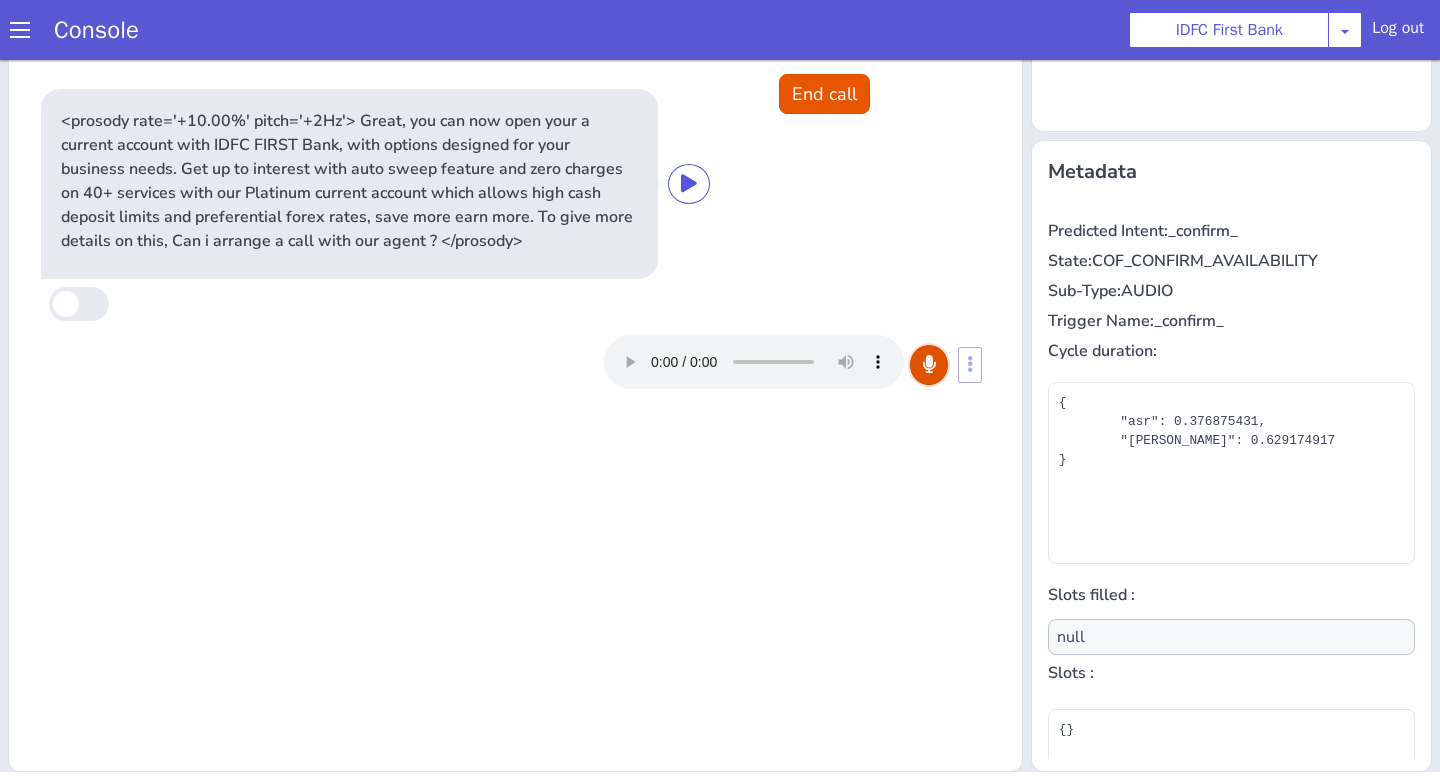 click at bounding box center [929, 365] 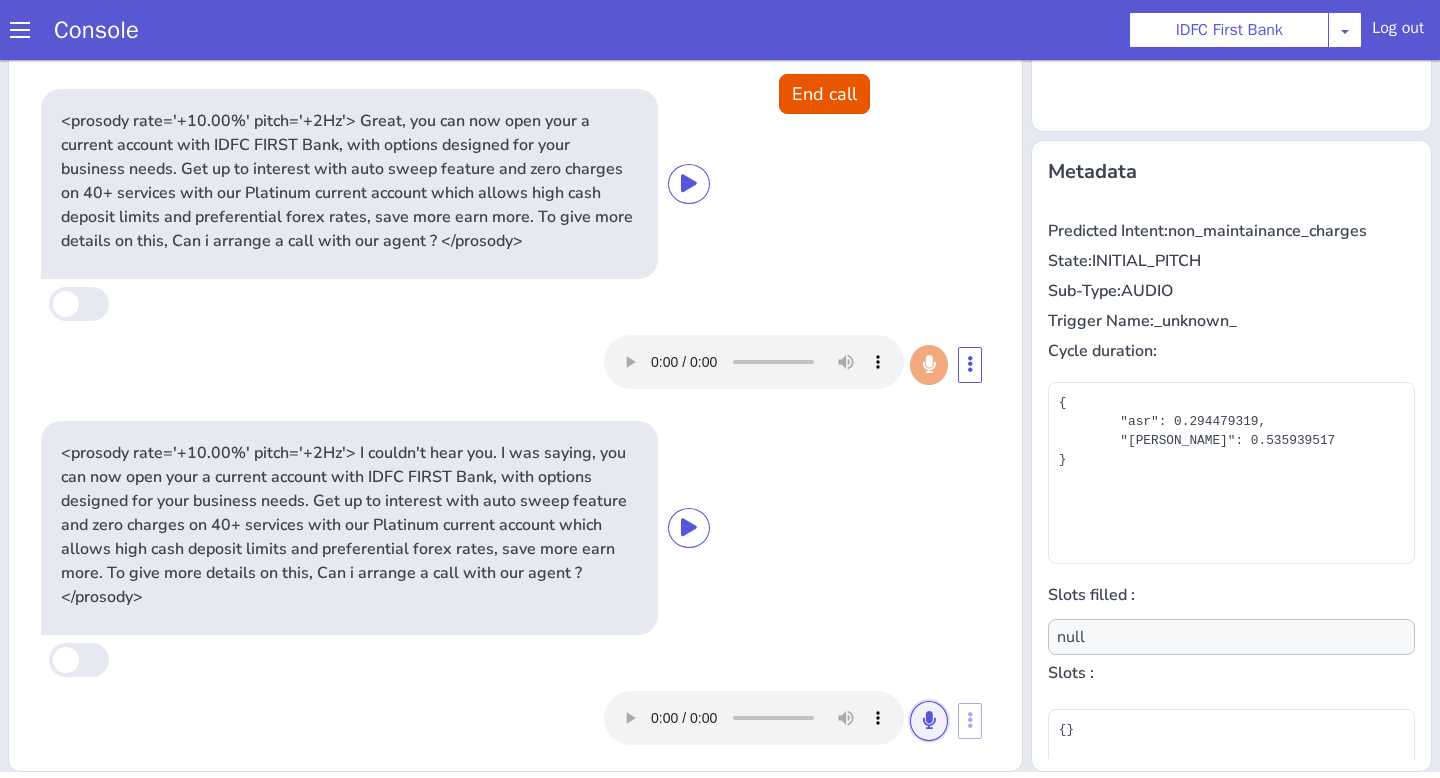 click at bounding box center (929, 721) 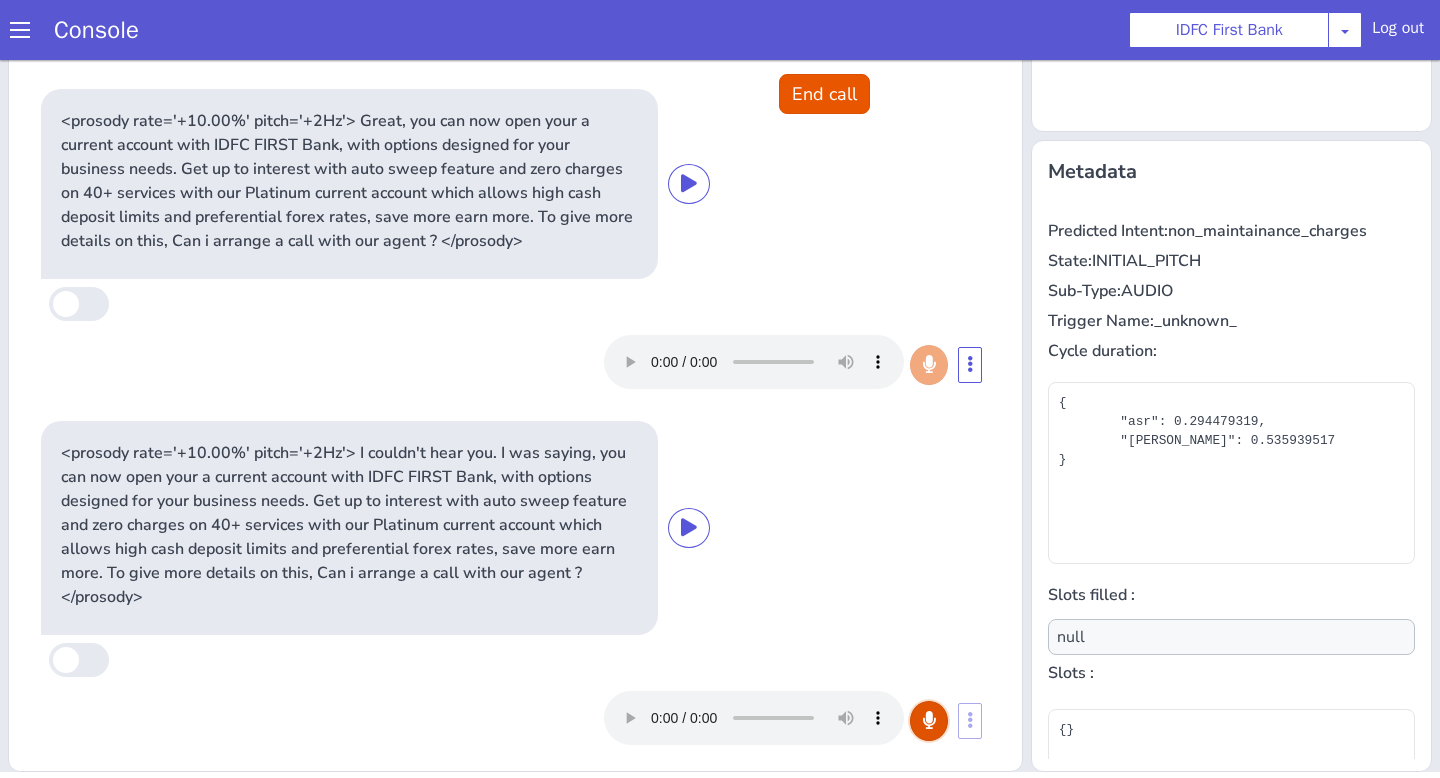 click at bounding box center (929, 720) 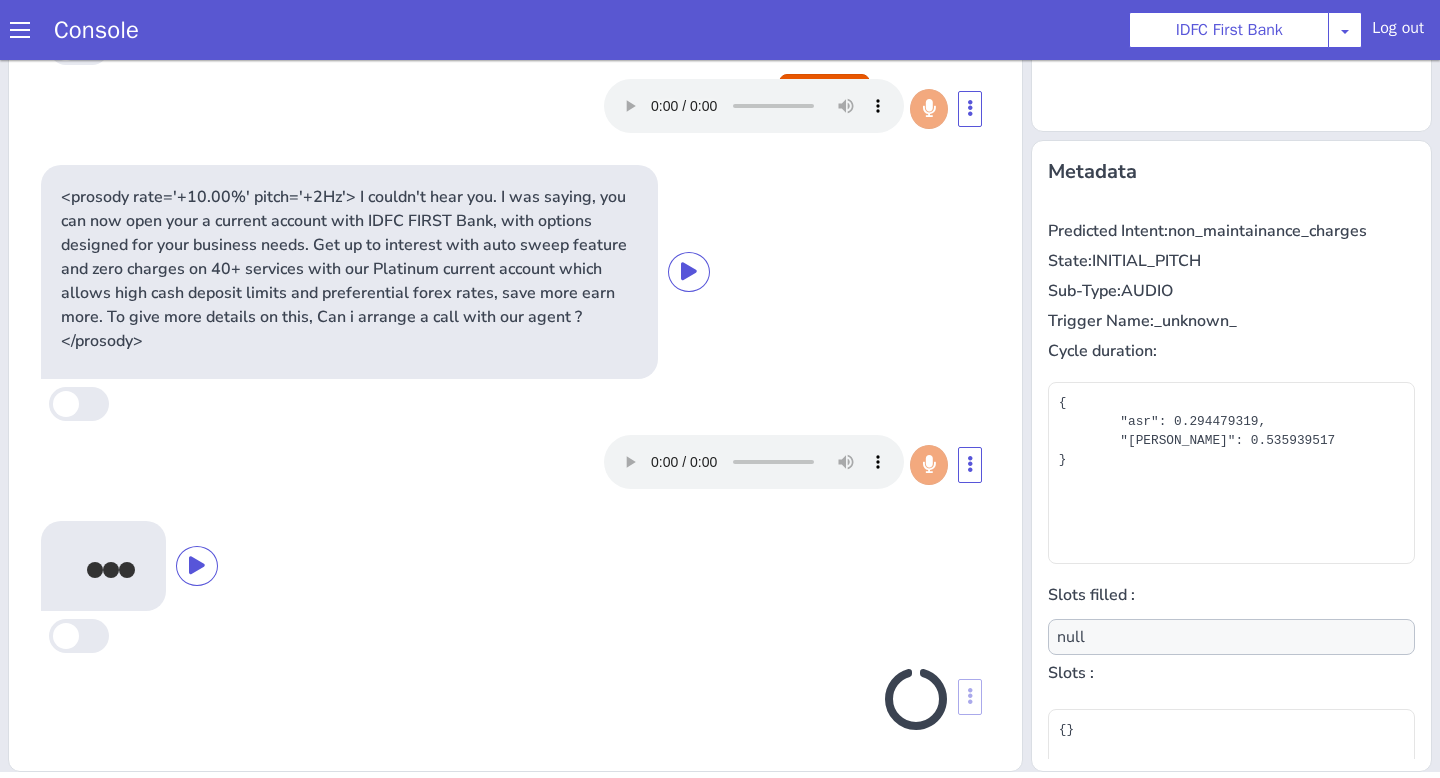 scroll, scrollTop: 250, scrollLeft: 0, axis: vertical 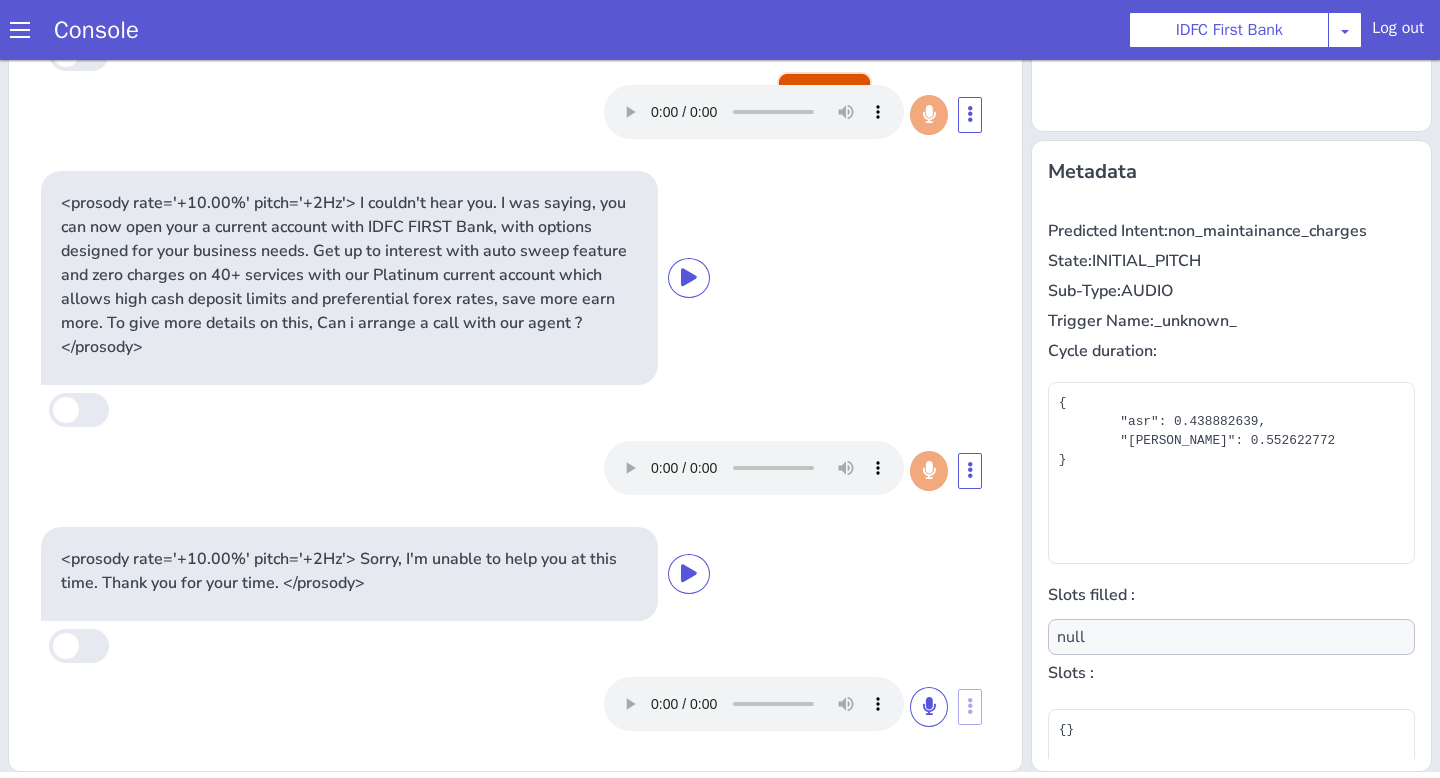 click on "End call" at bounding box center [824, 94] 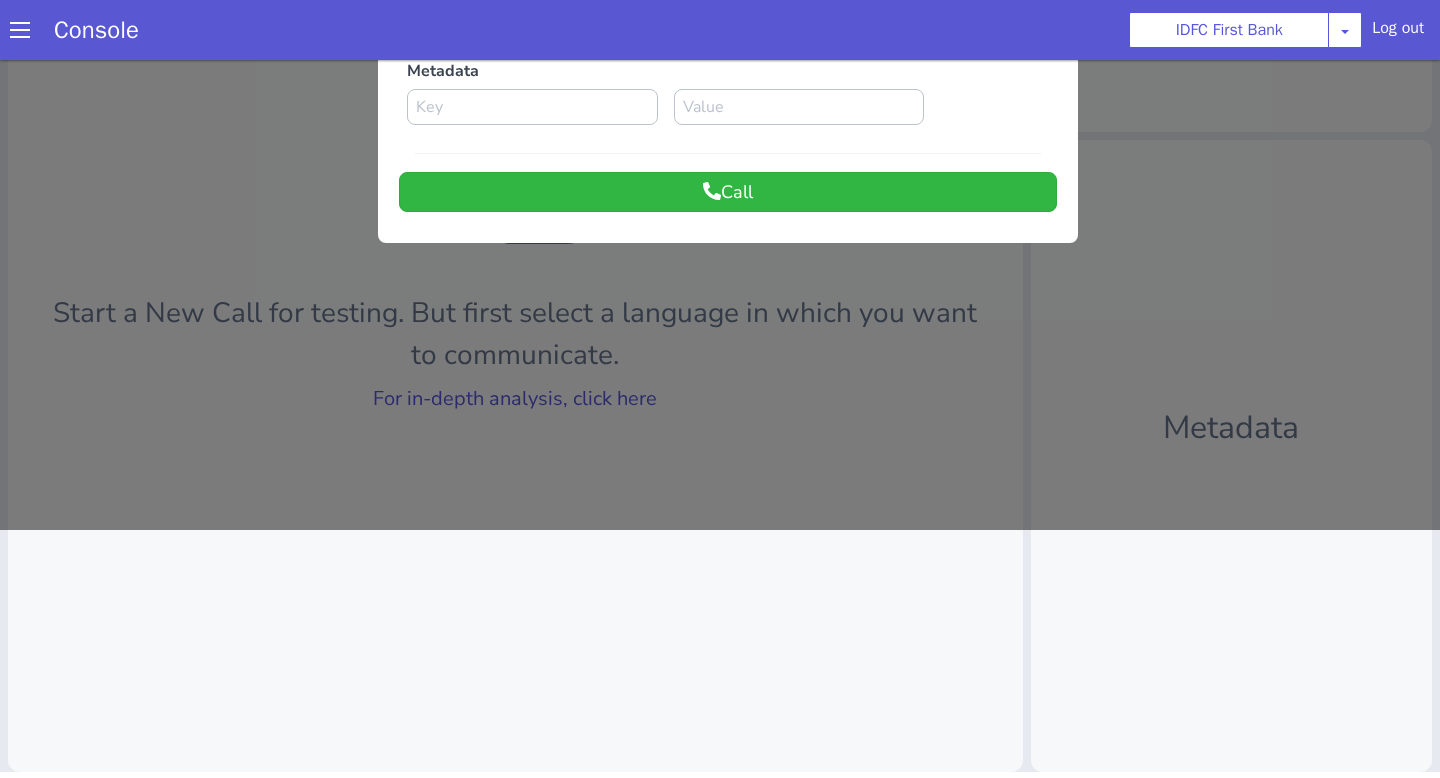 click at bounding box center (720, 171) 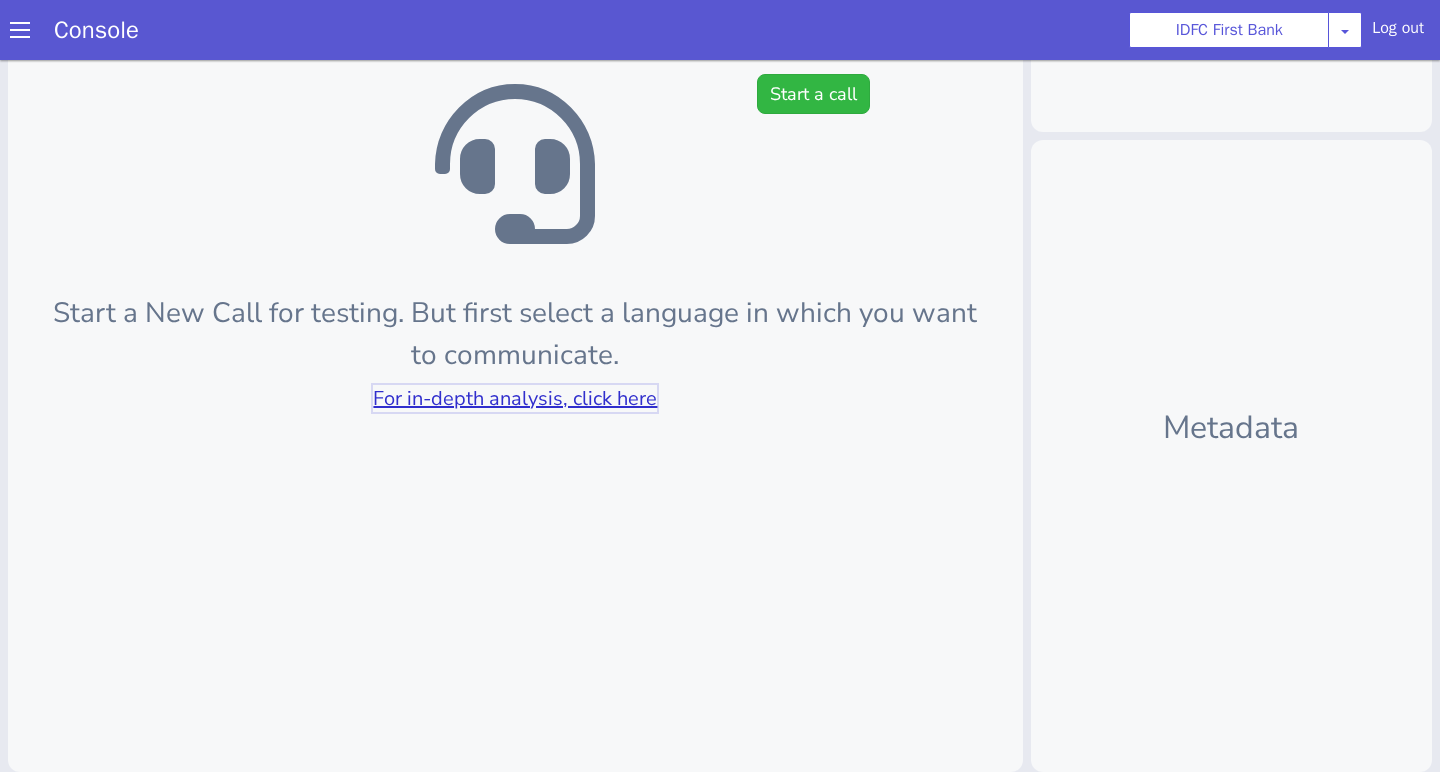 click on "For in-depth analysis, click here" at bounding box center (515, 398) 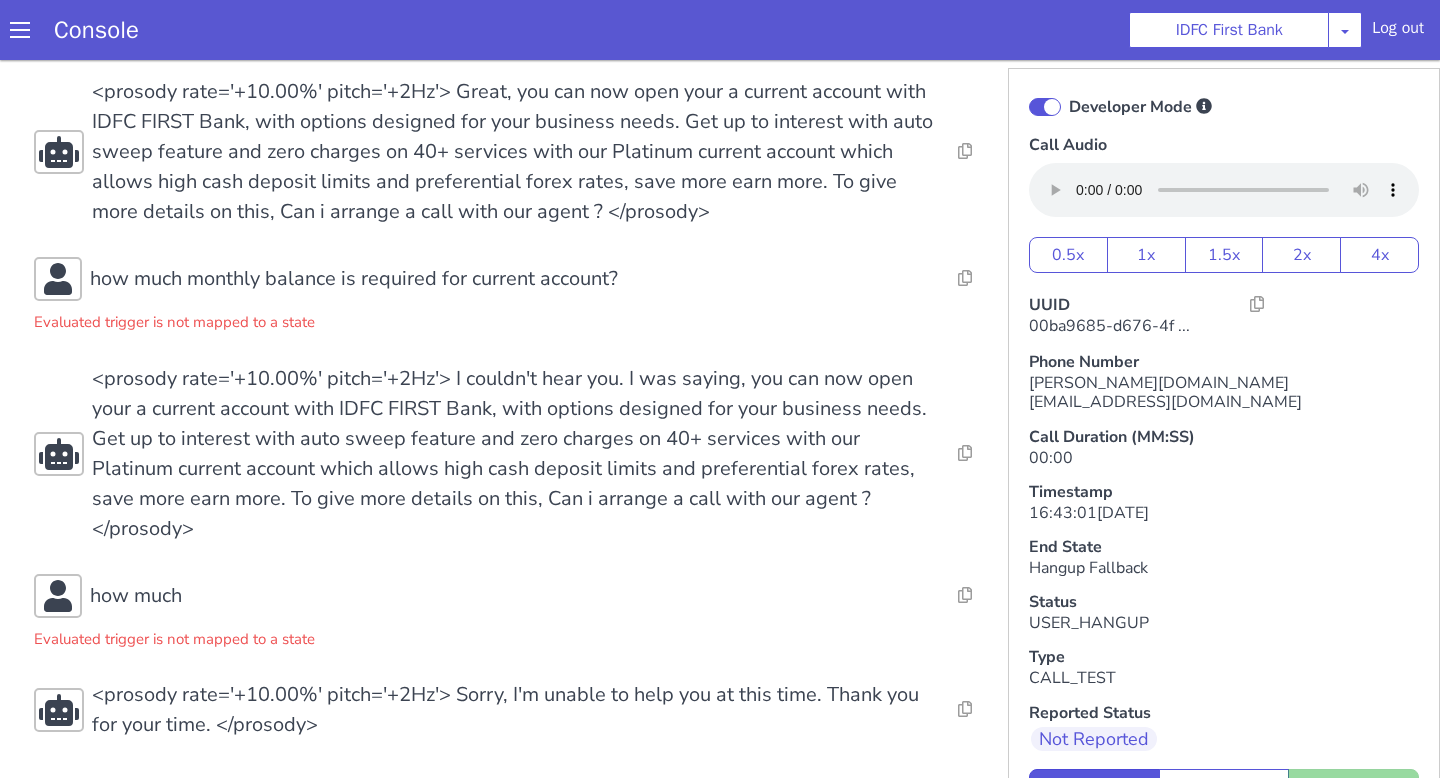 scroll, scrollTop: 6, scrollLeft: 0, axis: vertical 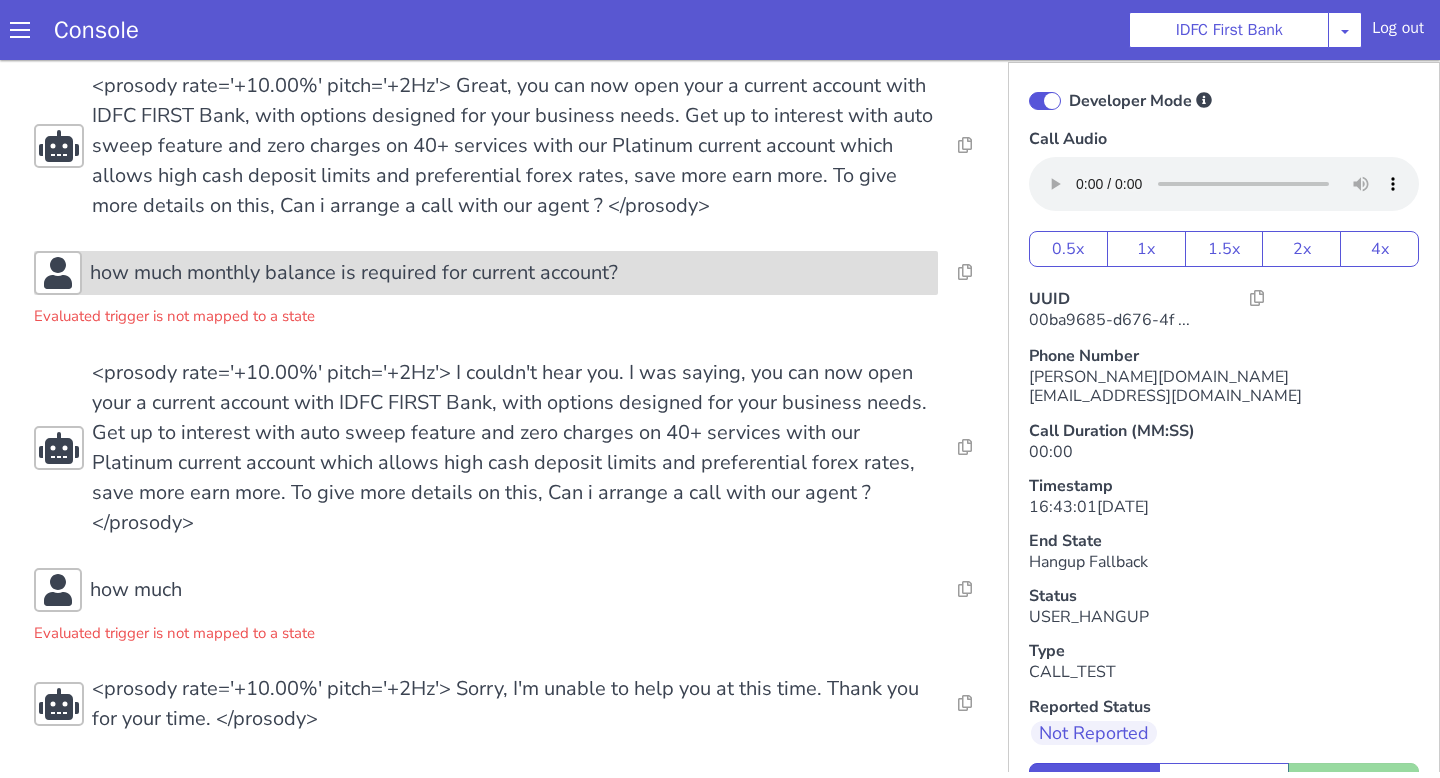 click on "how much monthly balance is required for current account?" at bounding box center (354, 273) 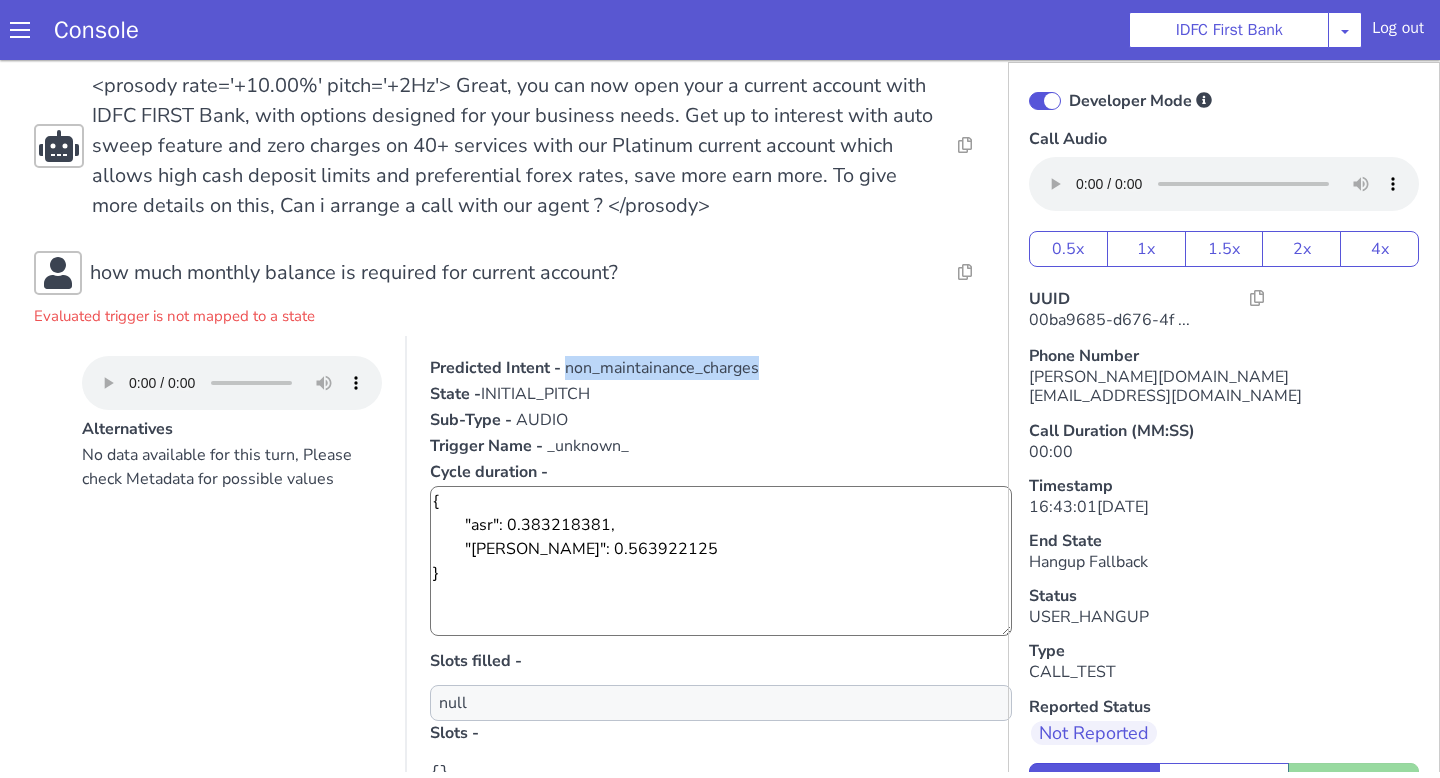 drag, startPoint x: 591, startPoint y: 366, endPoint x: 795, endPoint y: 363, distance: 204.02206 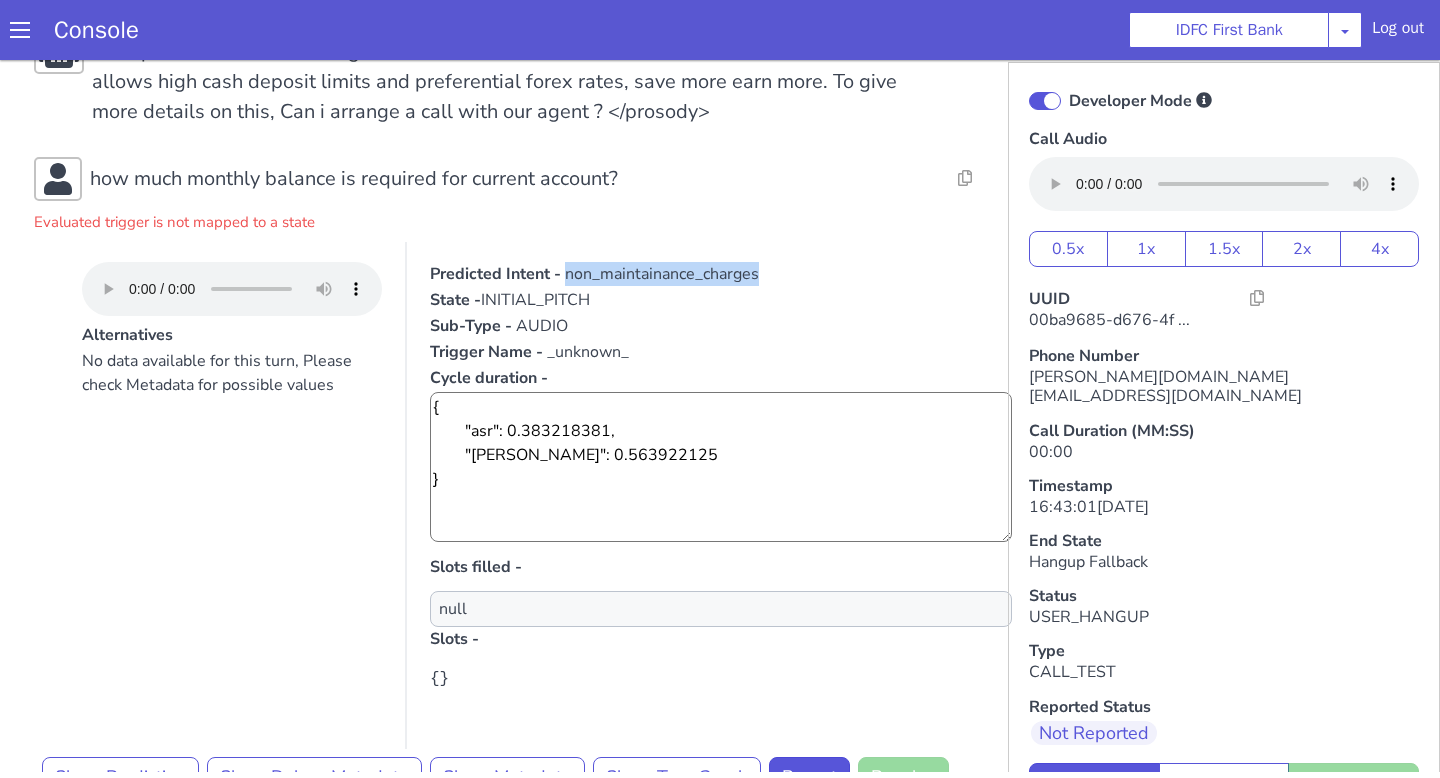 scroll, scrollTop: 233, scrollLeft: 0, axis: vertical 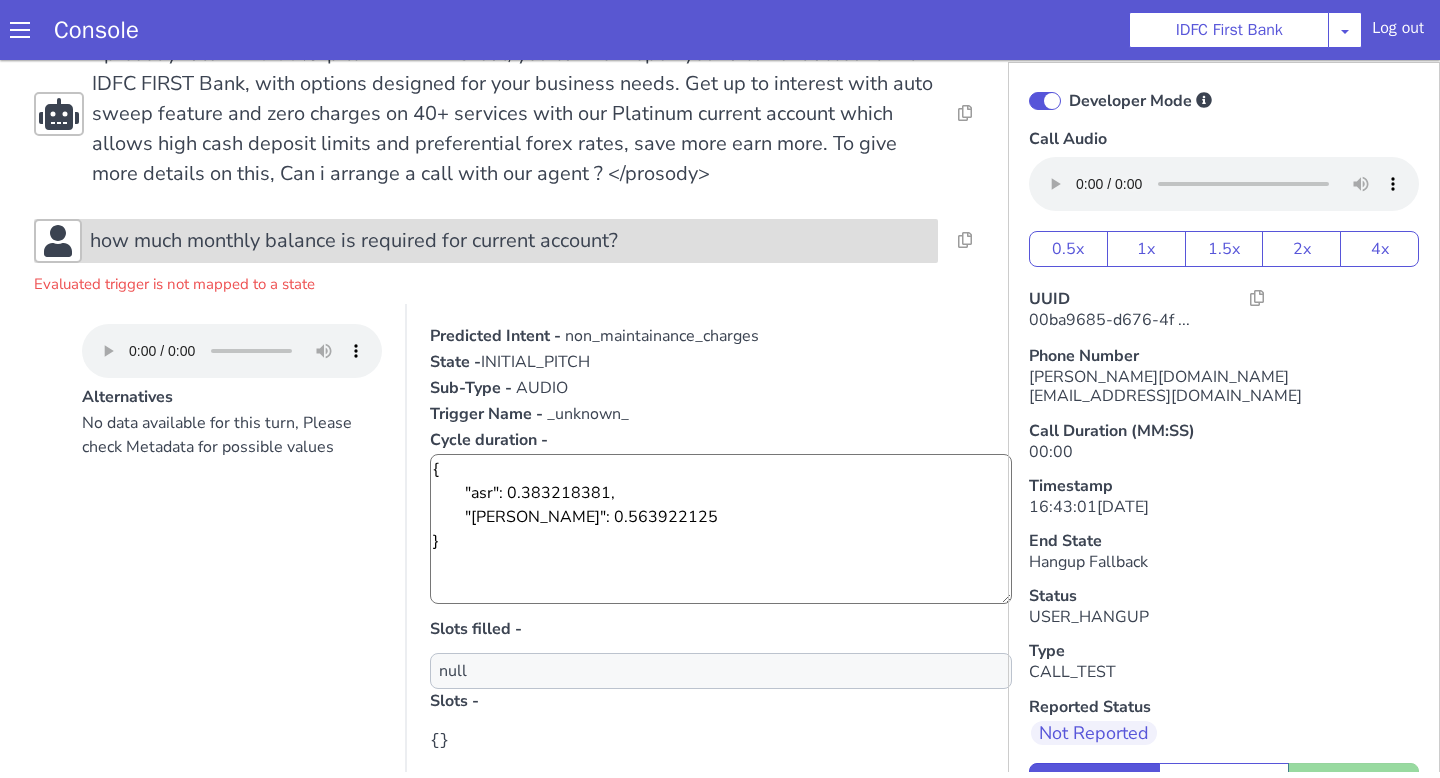 click on "how much monthly balance is required for current account?" at bounding box center [354, 241] 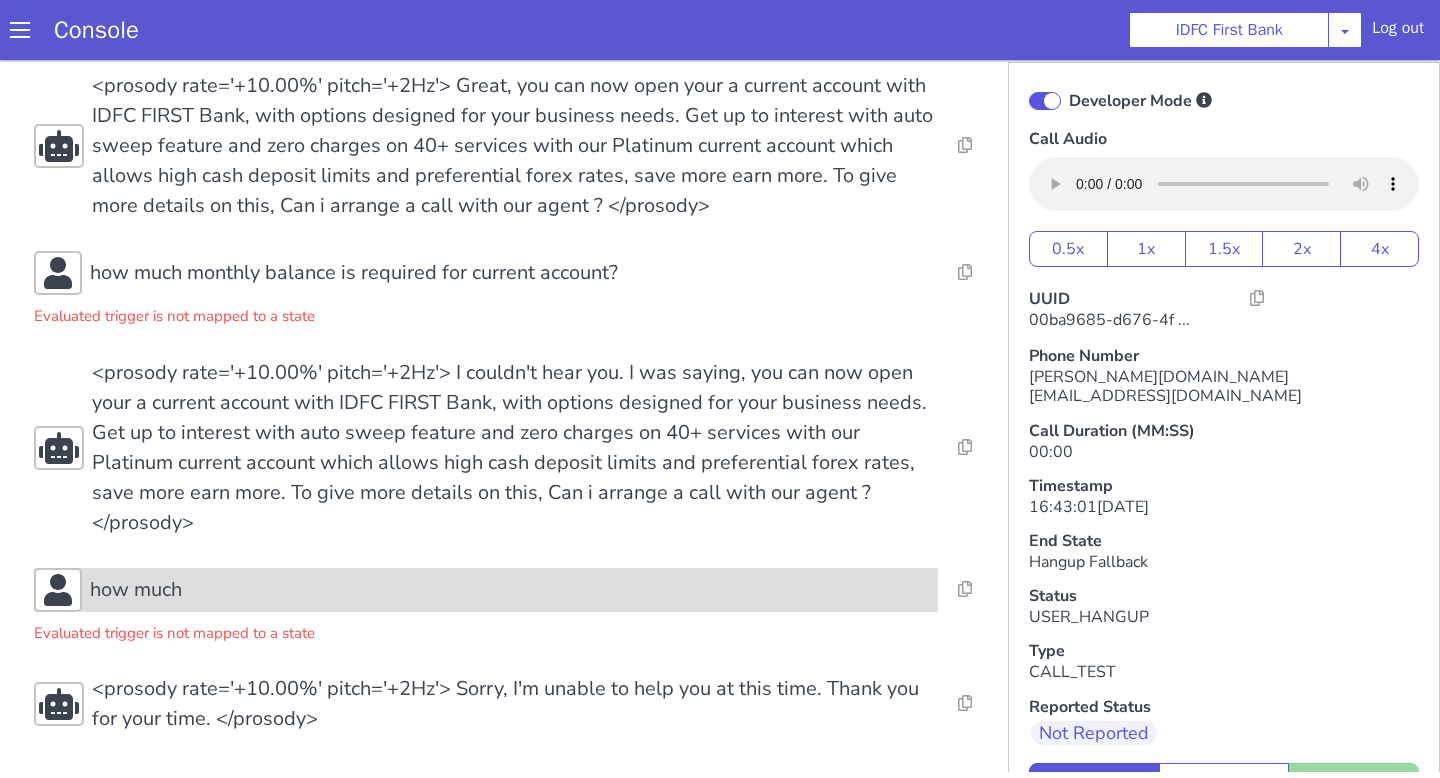 click on "how much" at bounding box center [510, 590] 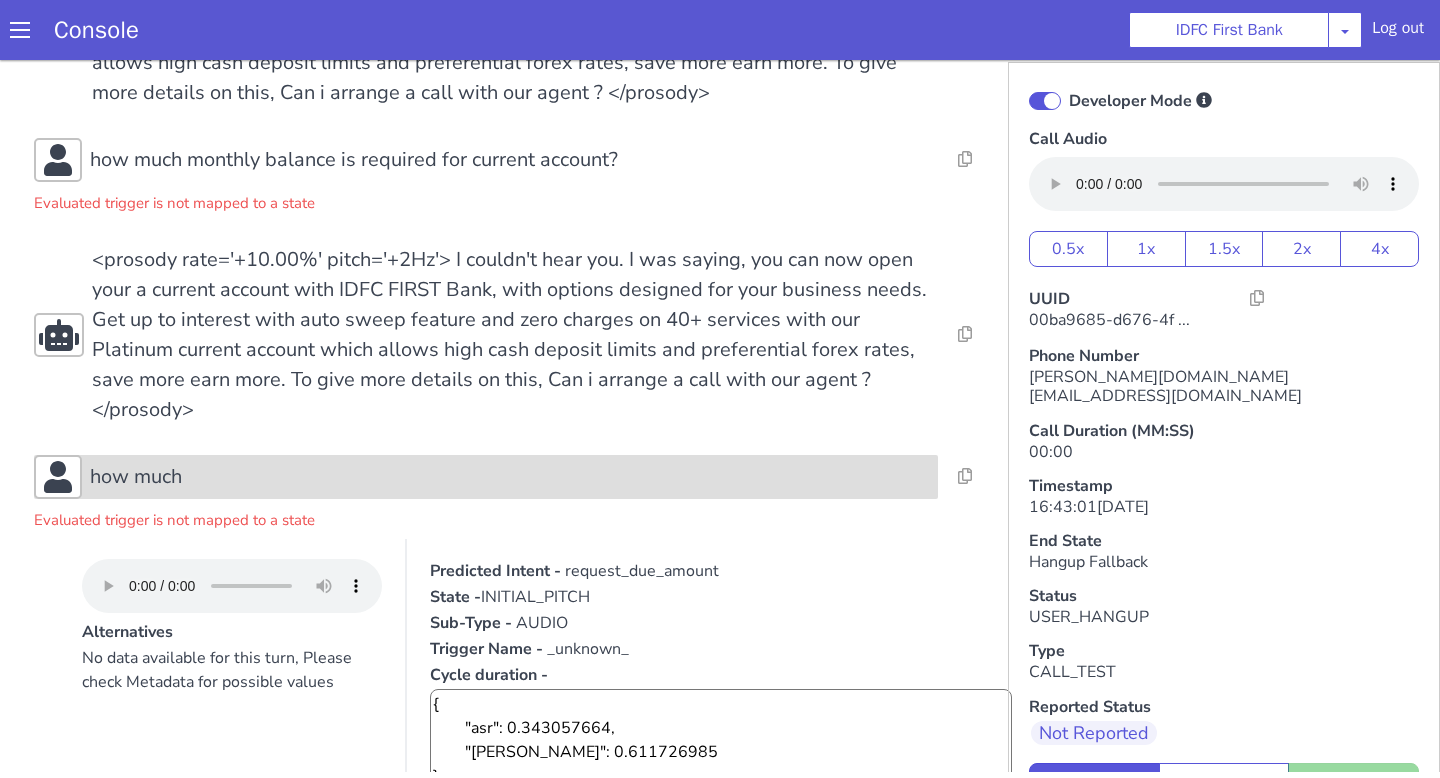 scroll, scrollTop: 320, scrollLeft: 0, axis: vertical 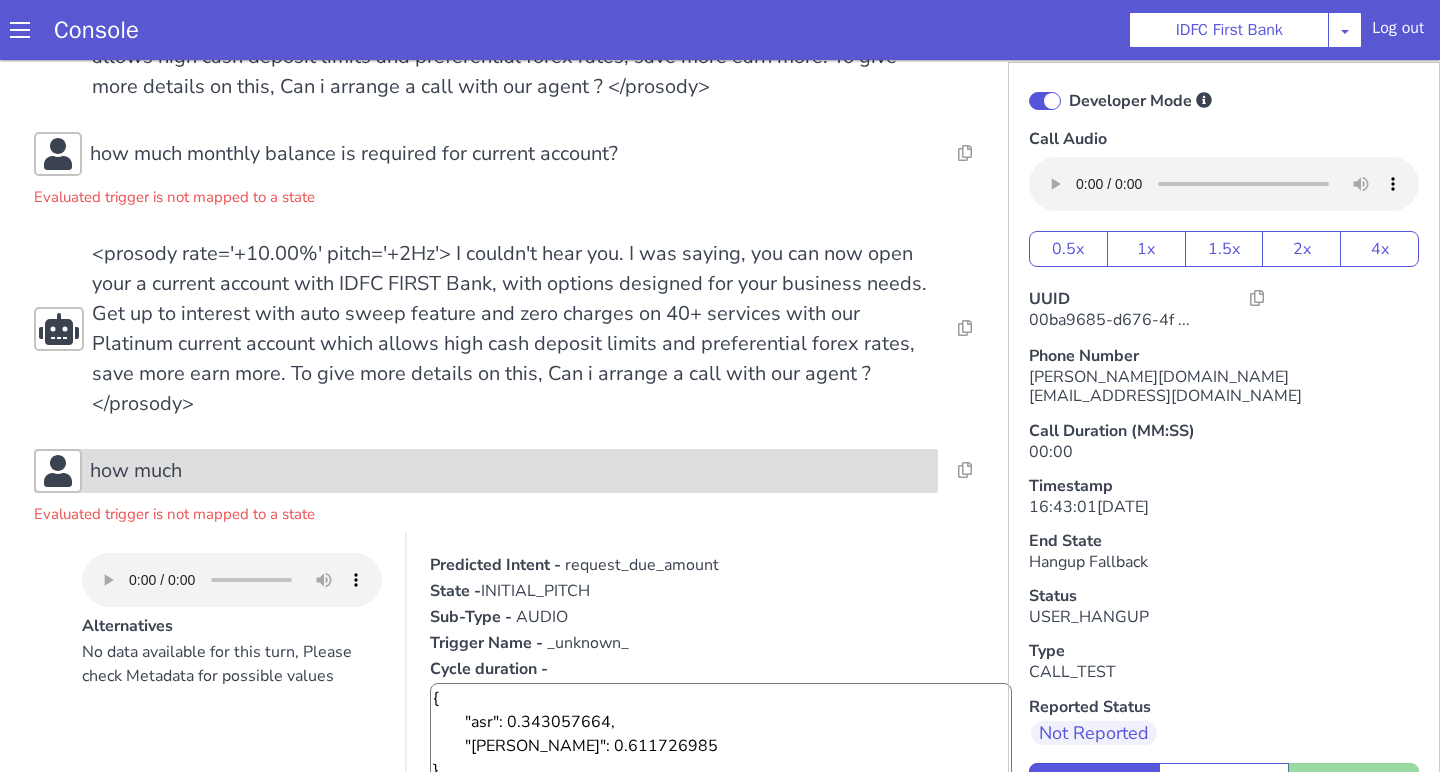 click on "how much" at bounding box center (510, 471) 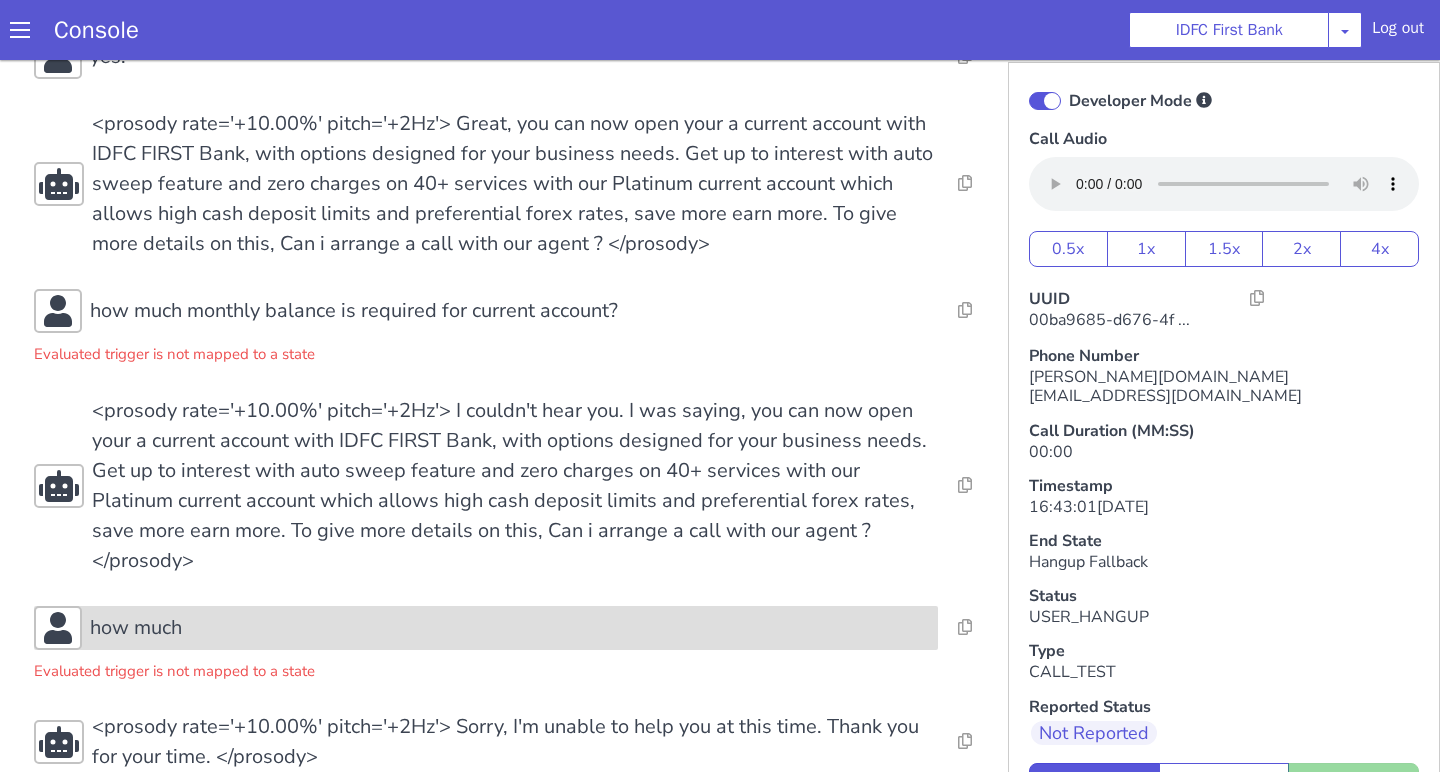 scroll, scrollTop: 157, scrollLeft: 0, axis: vertical 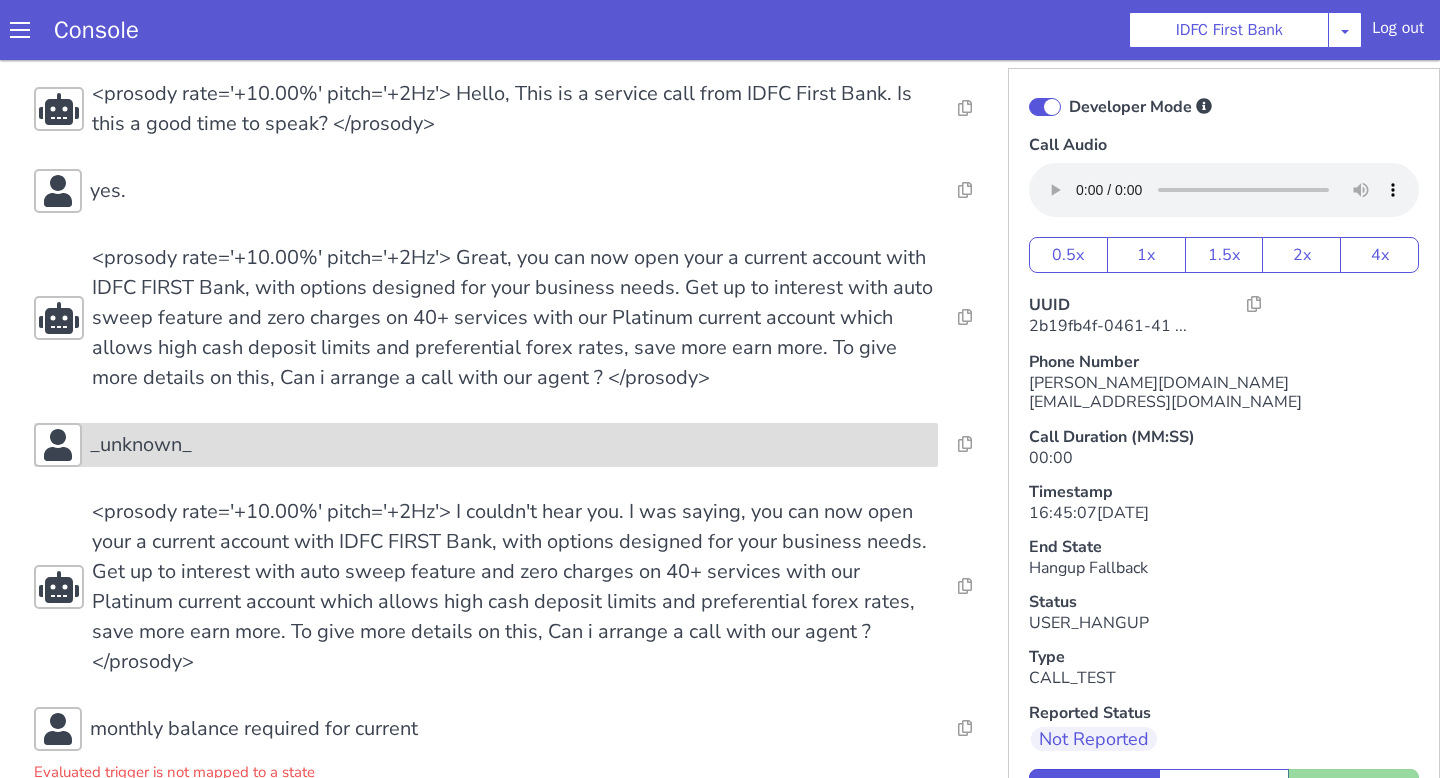 click on "_unknown_" at bounding box center [486, 445] 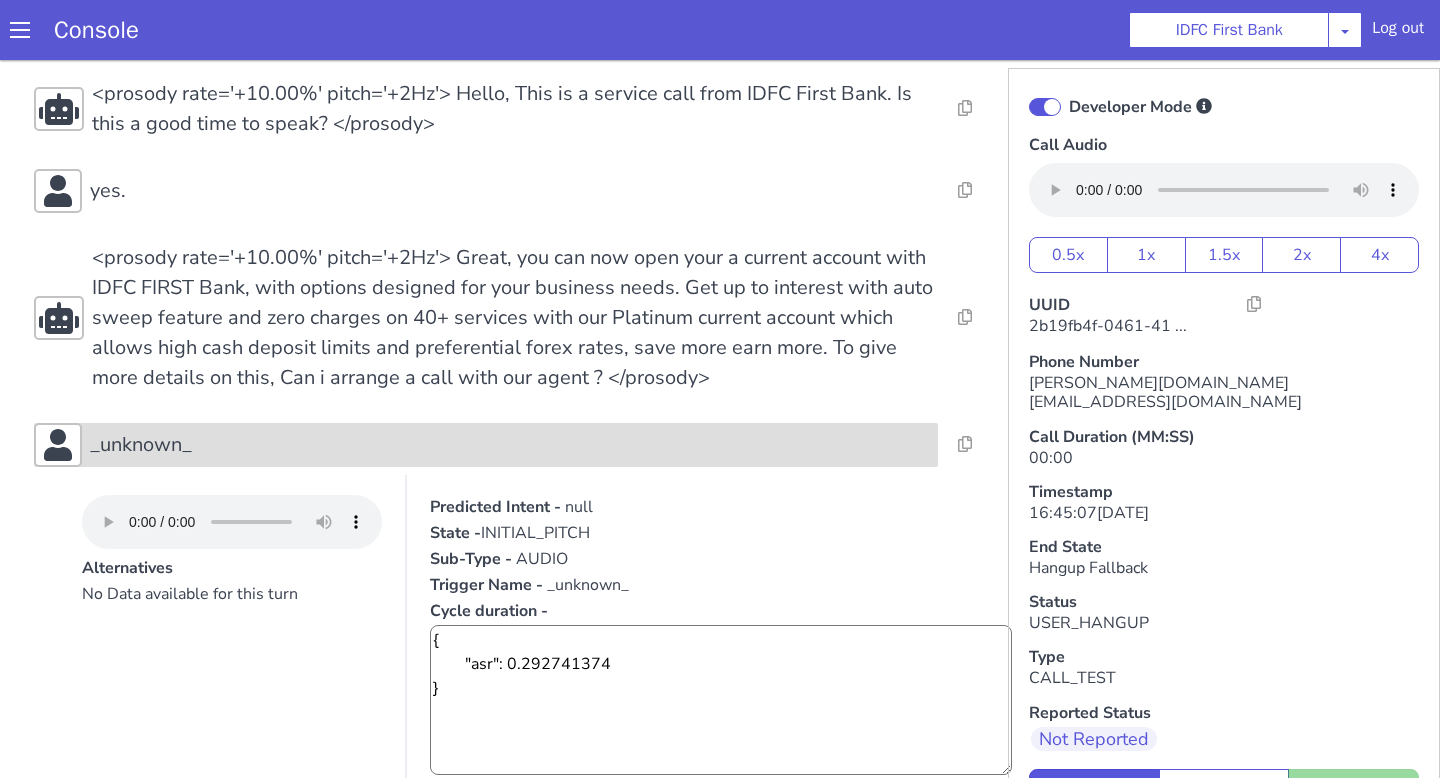 click on "_unknown_" at bounding box center [486, 445] 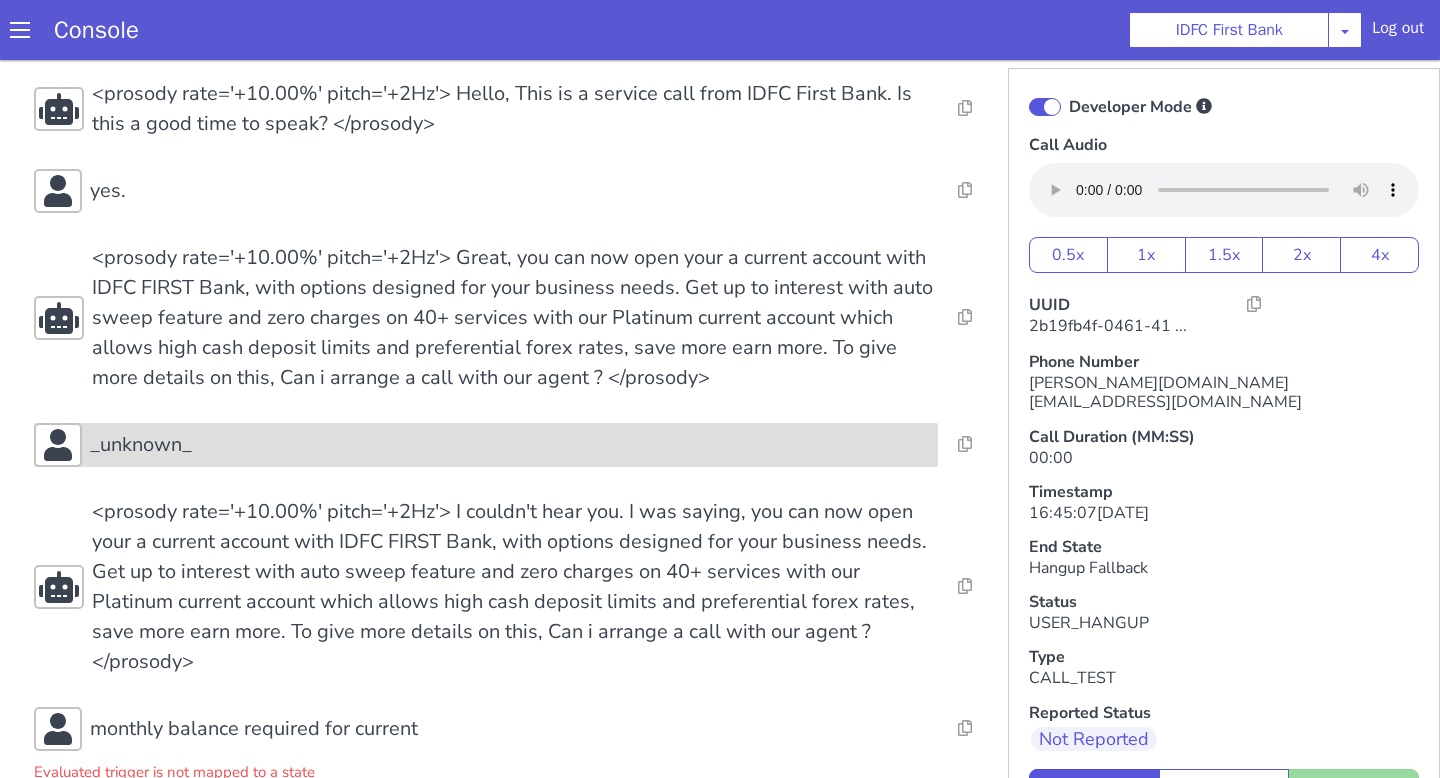 scroll, scrollTop: 168, scrollLeft: 0, axis: vertical 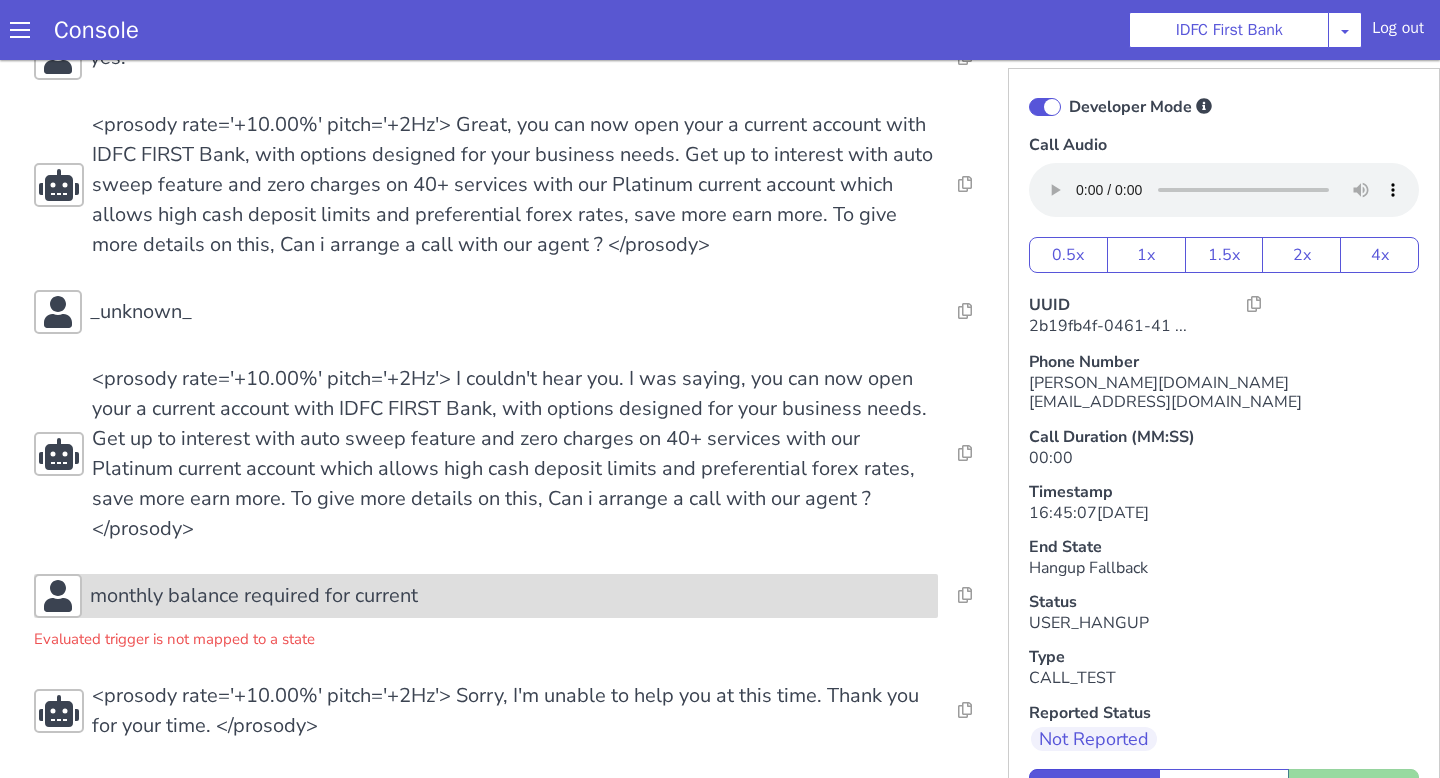 click on "monthly balance required for current" at bounding box center (254, 596) 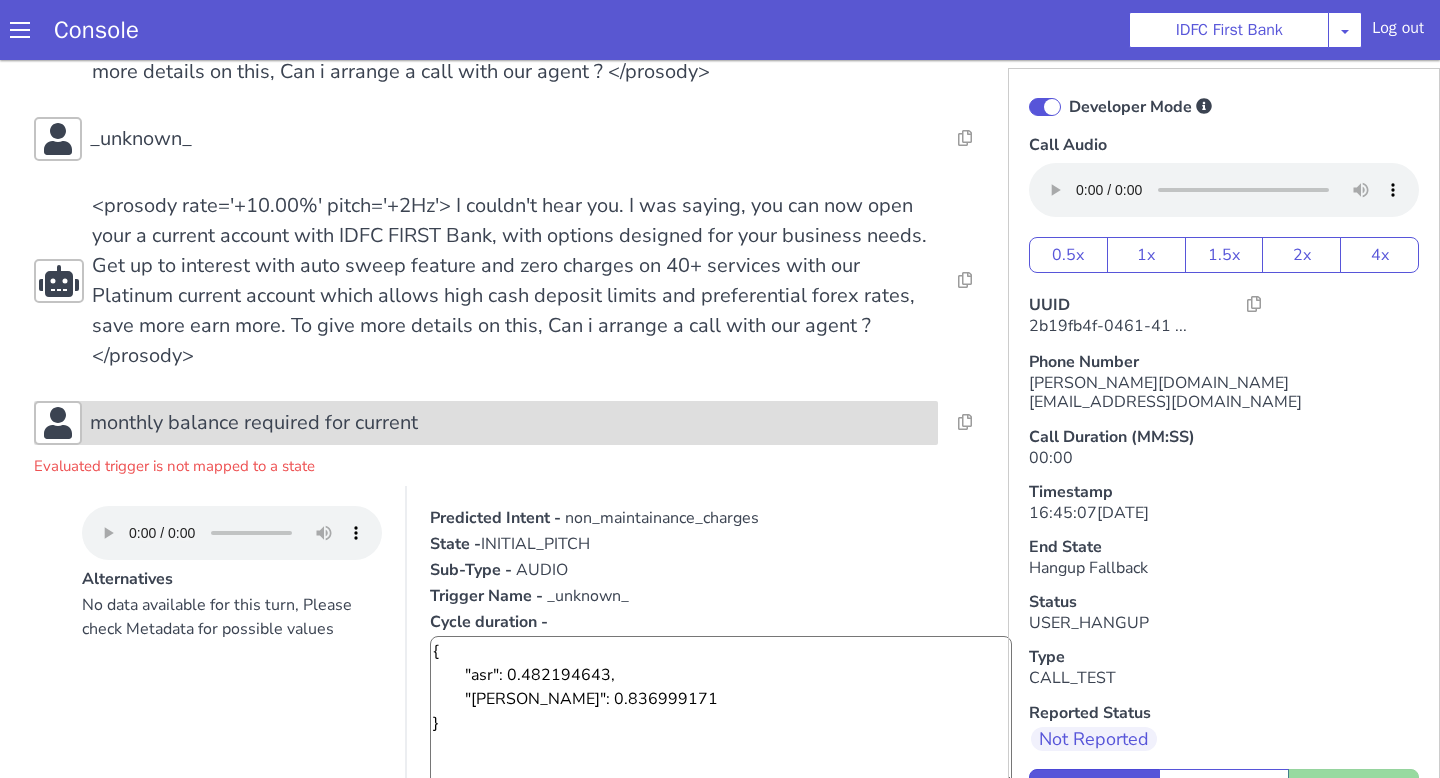 scroll, scrollTop: 339, scrollLeft: 0, axis: vertical 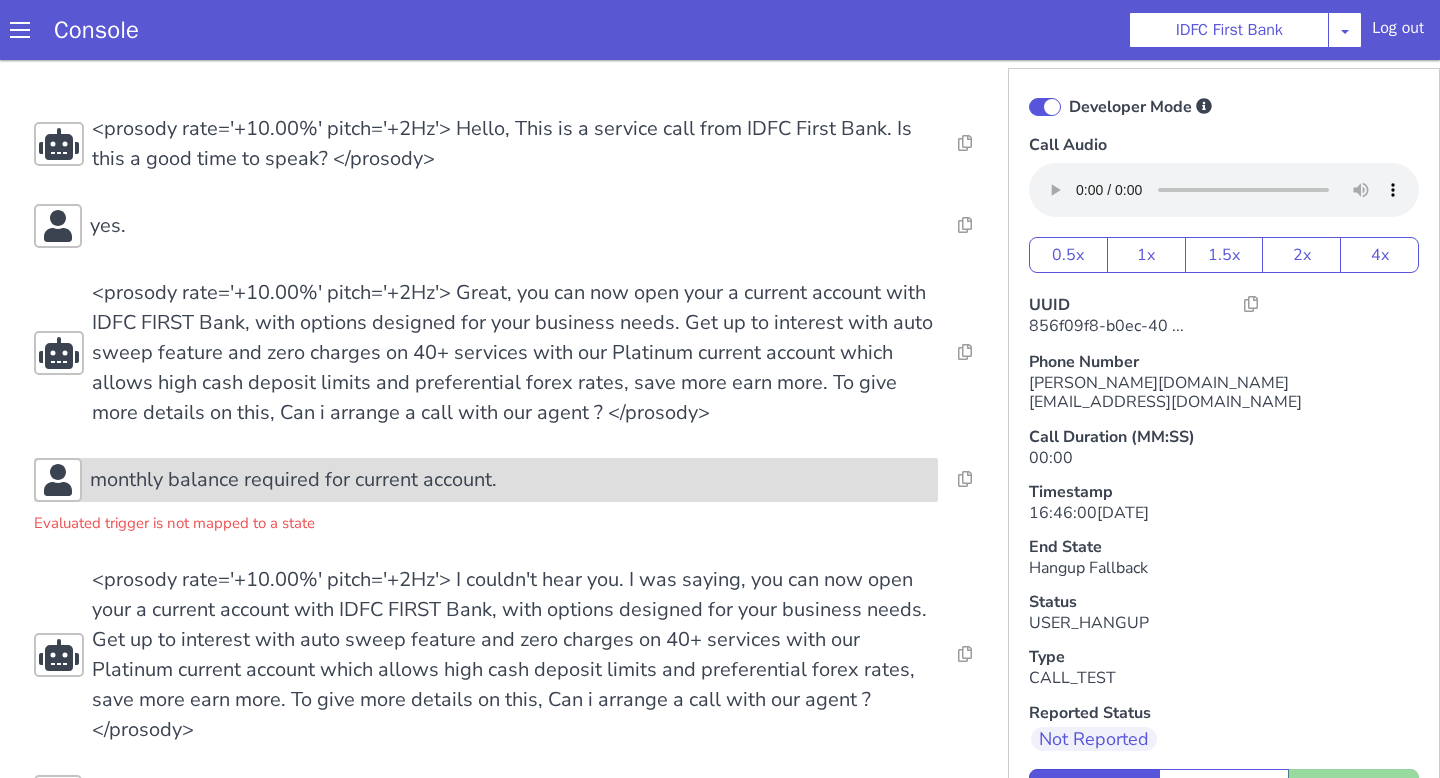 click on "monthly balance required for current account." at bounding box center (510, 480) 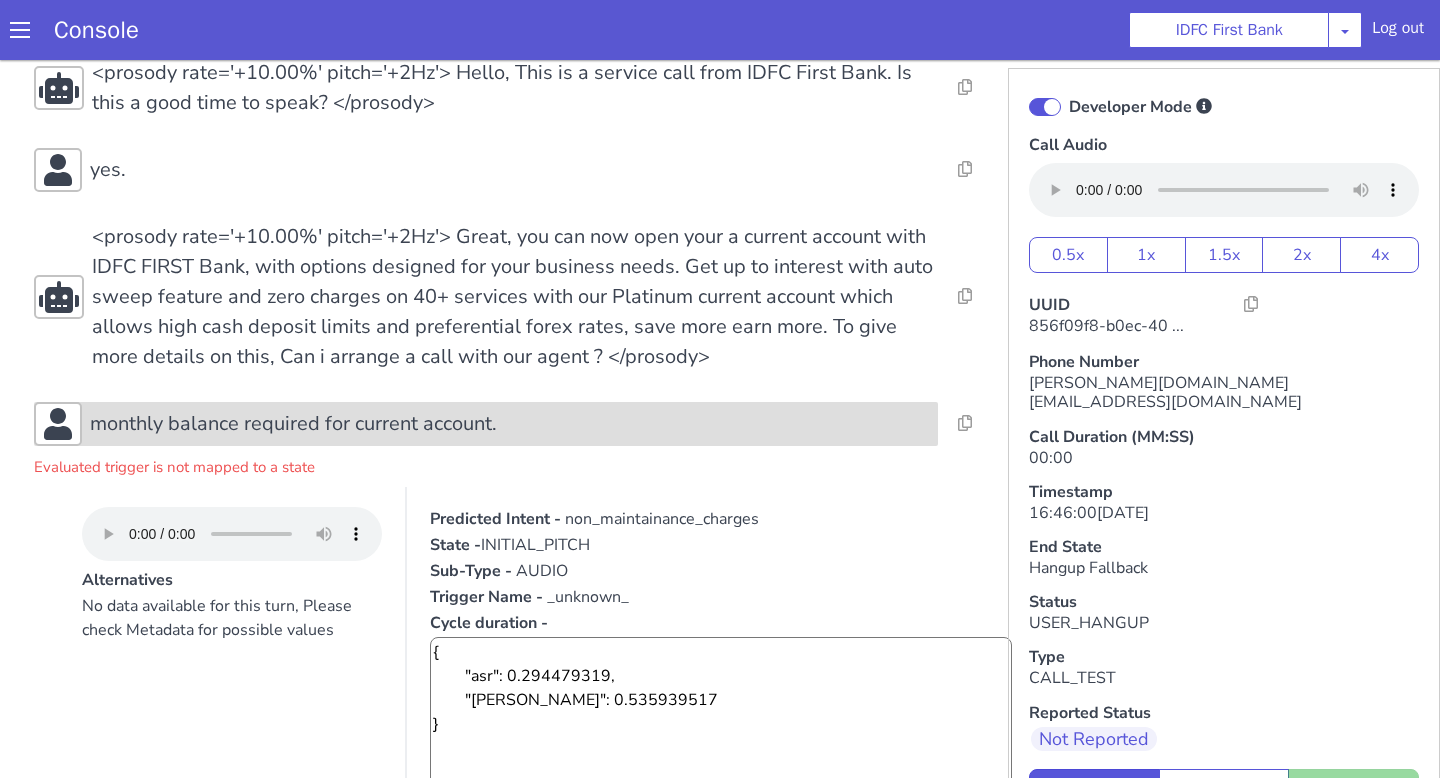 scroll, scrollTop: 60, scrollLeft: 0, axis: vertical 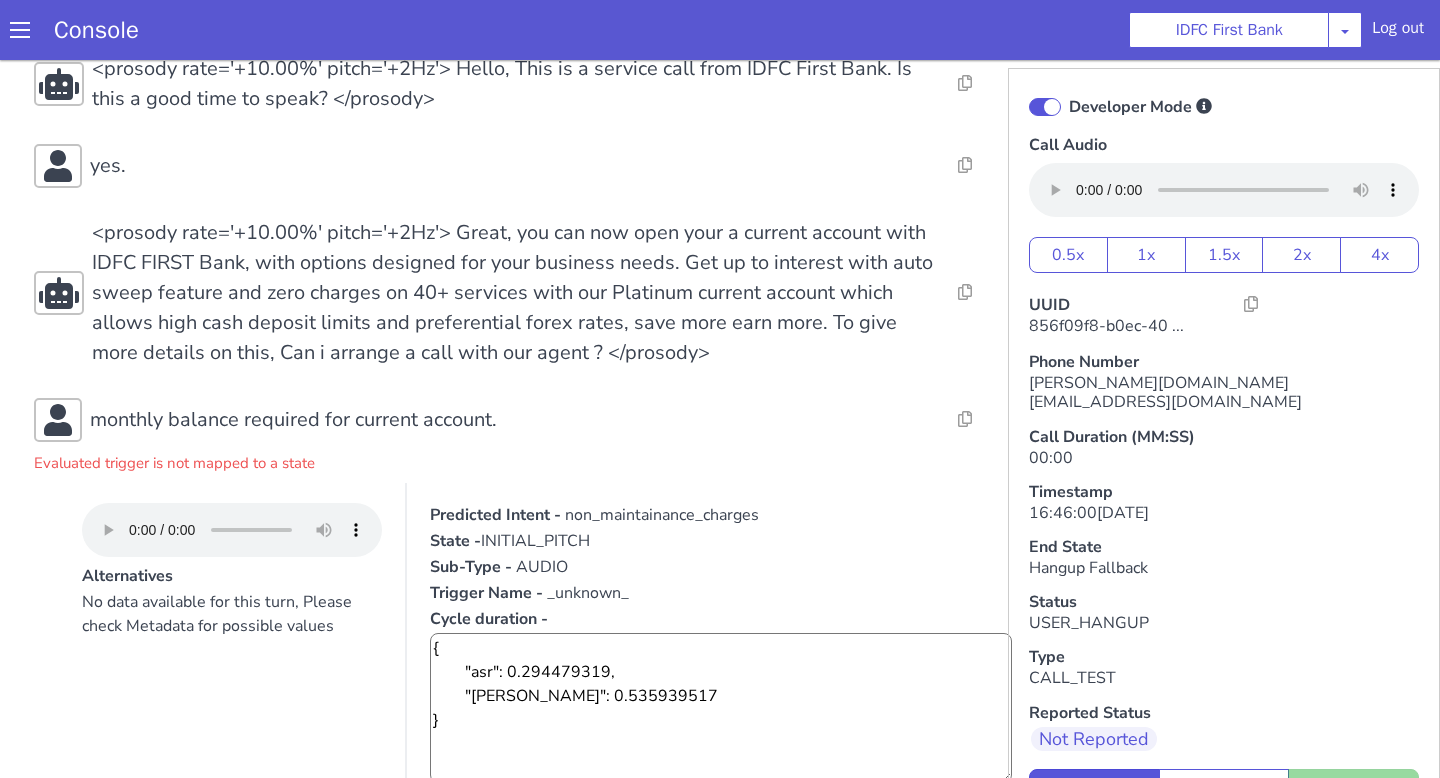 click on "Evaluated trigger is not mapped to a state" at bounding box center (515, 458) 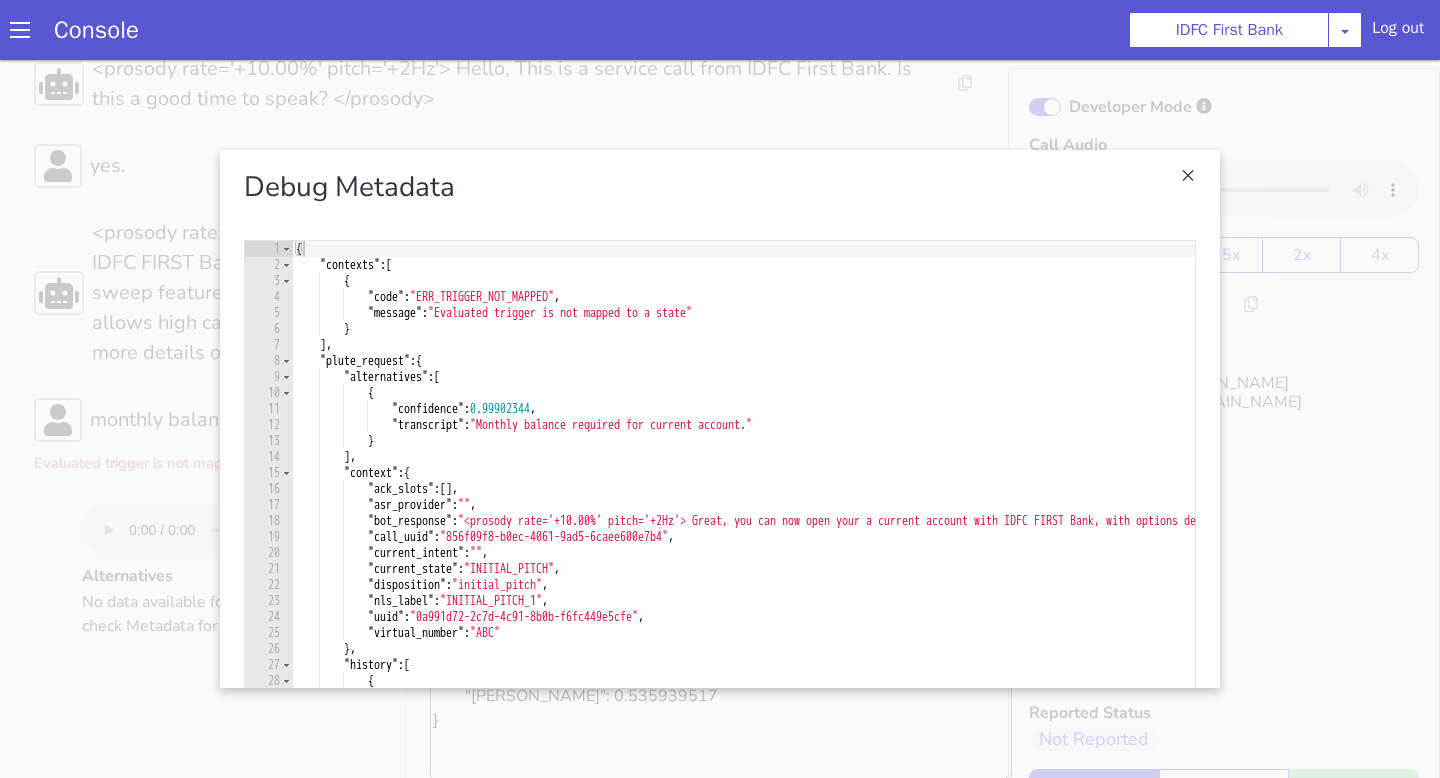 scroll, scrollTop: 61, scrollLeft: 0, axis: vertical 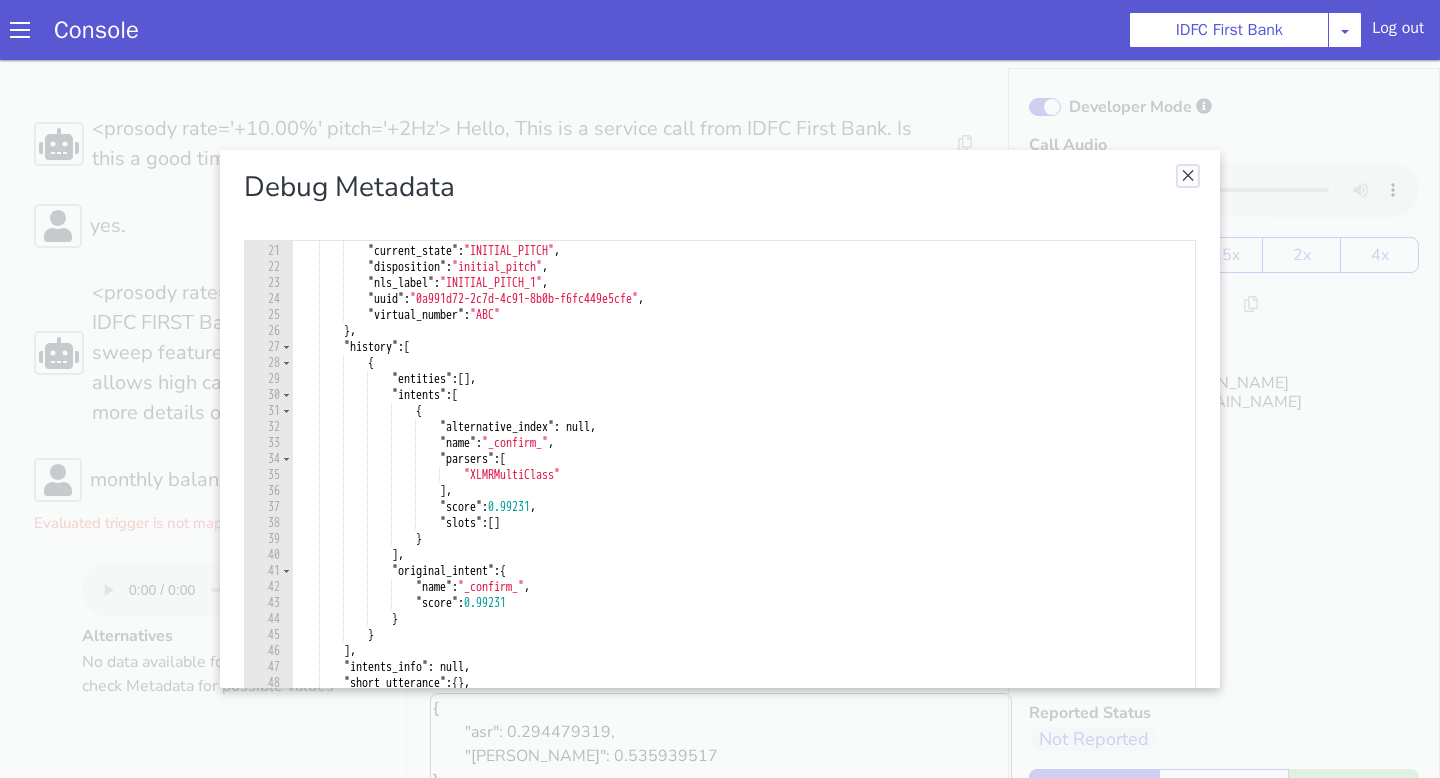 click at bounding box center (1188, 176) 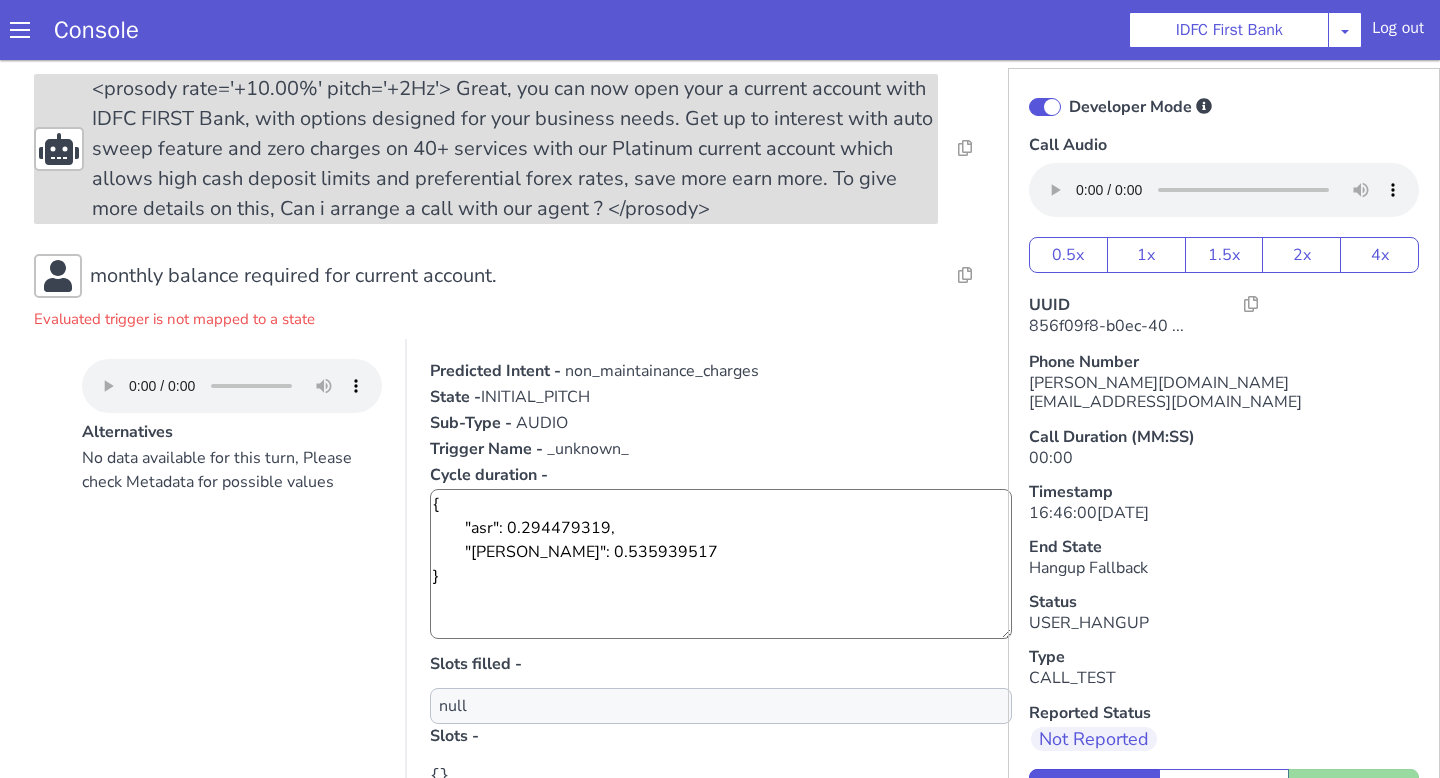 scroll, scrollTop: 337, scrollLeft: 0, axis: vertical 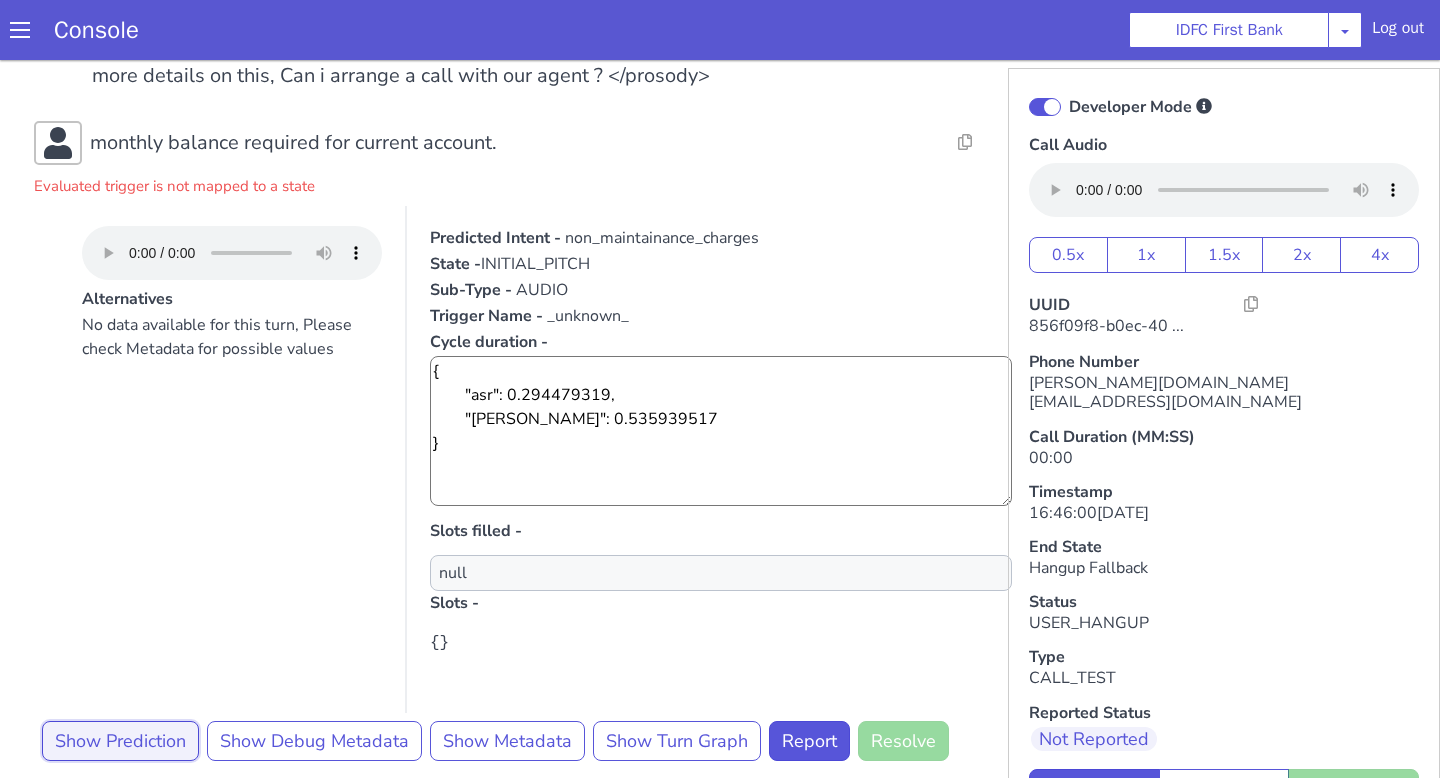 click on "Show Prediction" at bounding box center [120, 741] 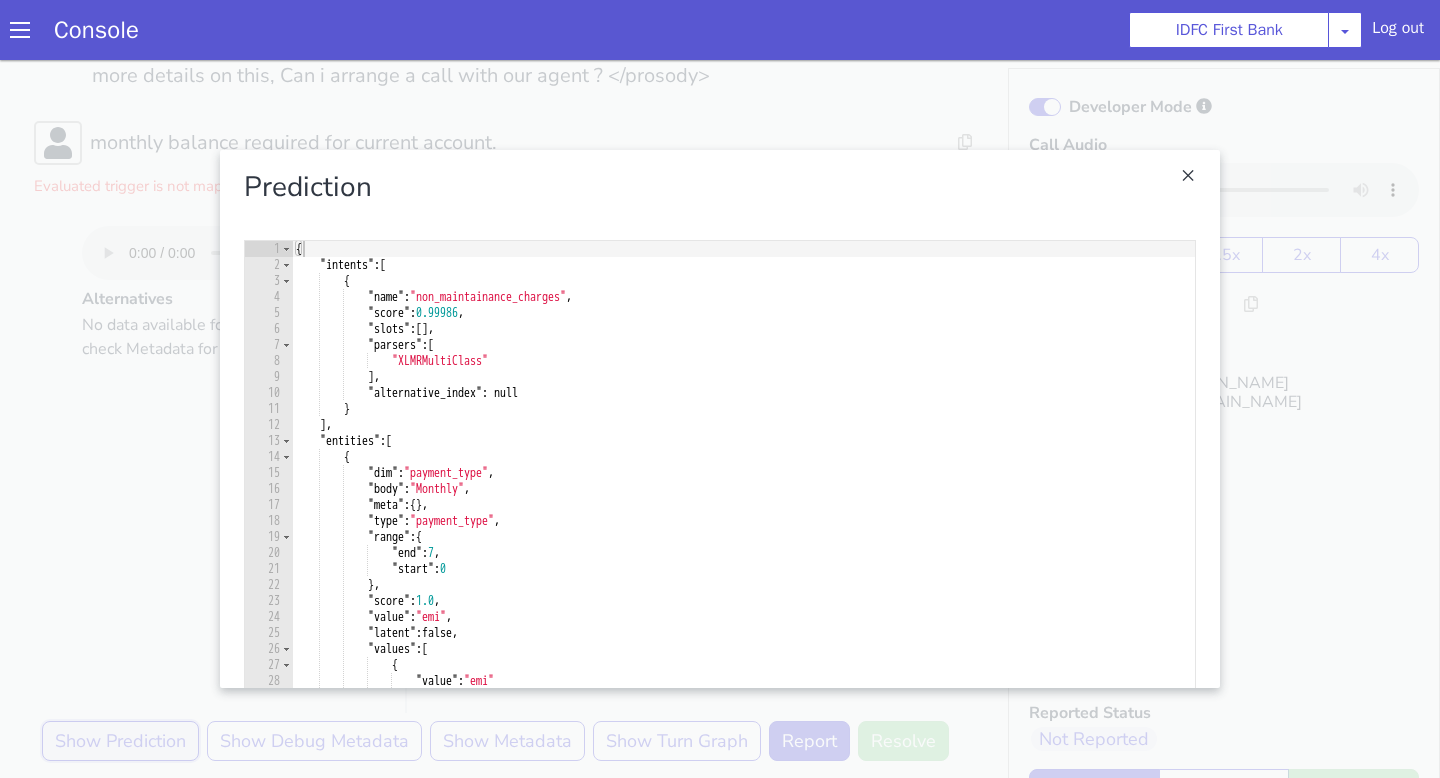 scroll, scrollTop: 0, scrollLeft: 0, axis: both 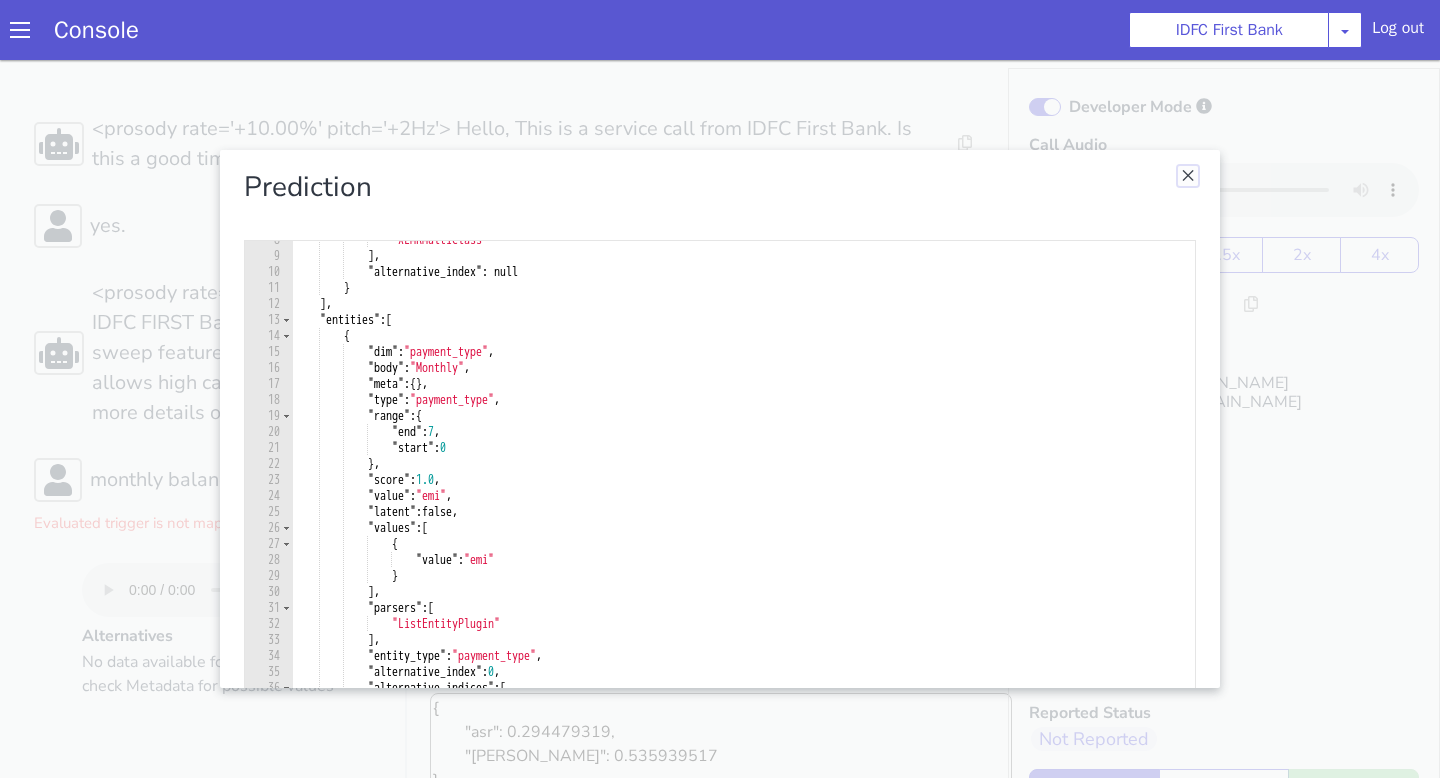 click at bounding box center [1188, 176] 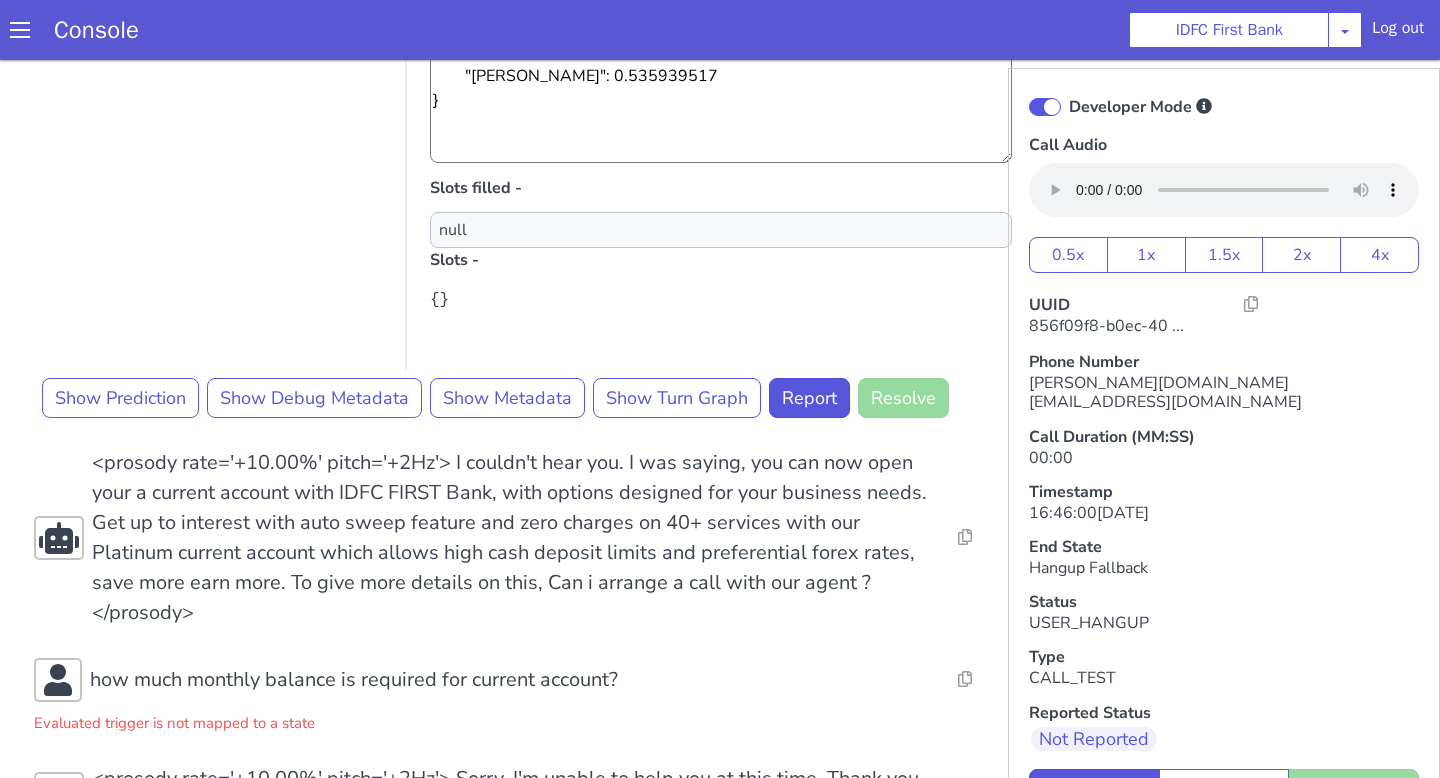 scroll, scrollTop: 764, scrollLeft: 0, axis: vertical 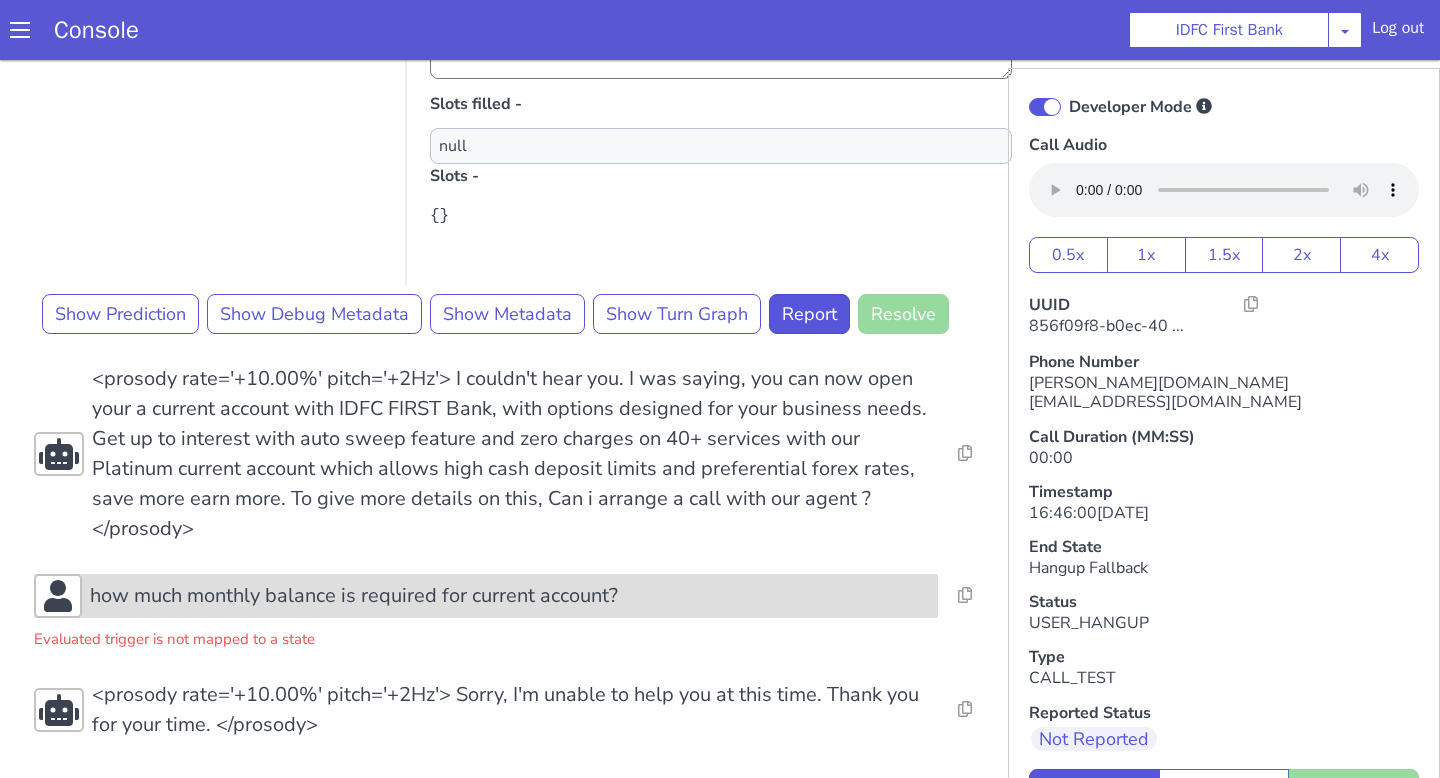 click on "how much monthly balance is required for current account?" at bounding box center (510, 596) 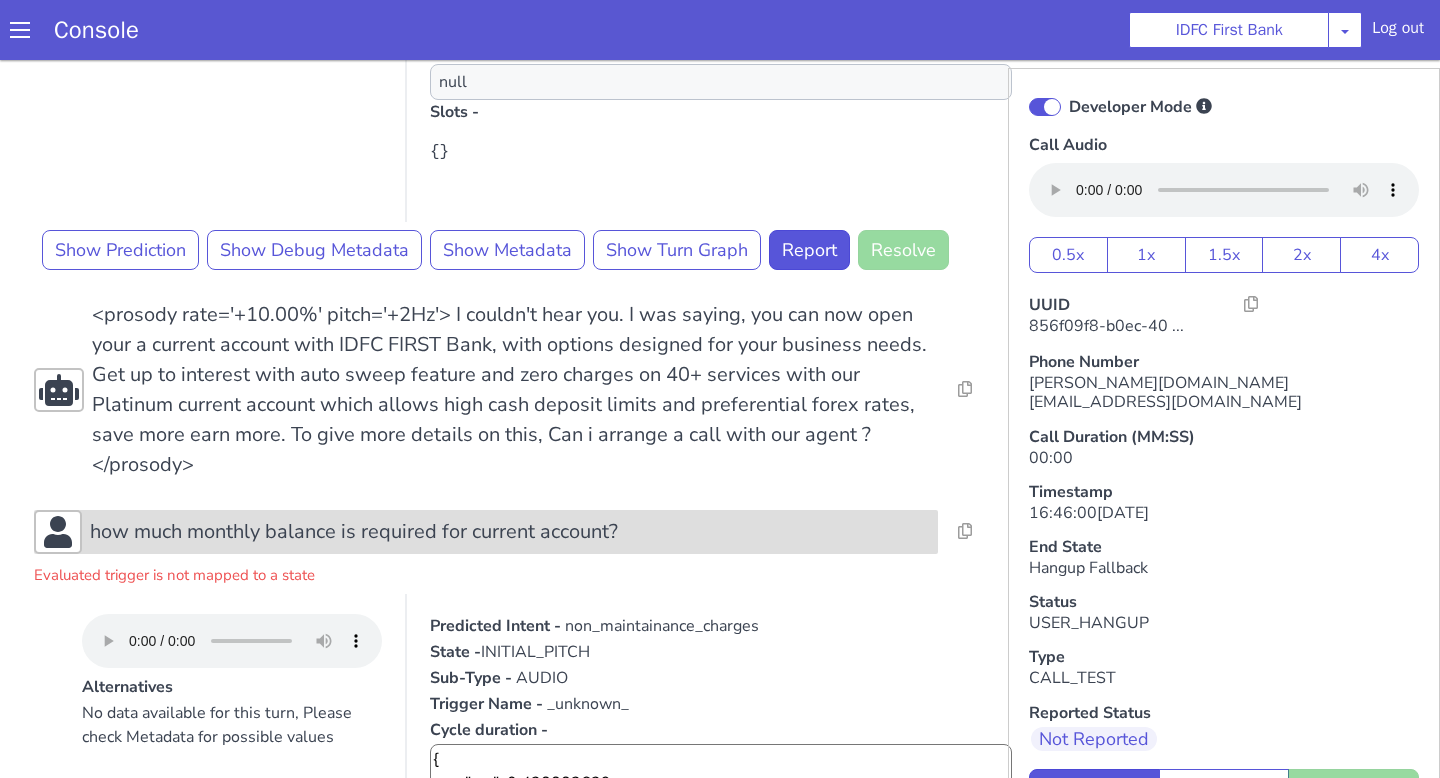 scroll, scrollTop: 830, scrollLeft: 0, axis: vertical 